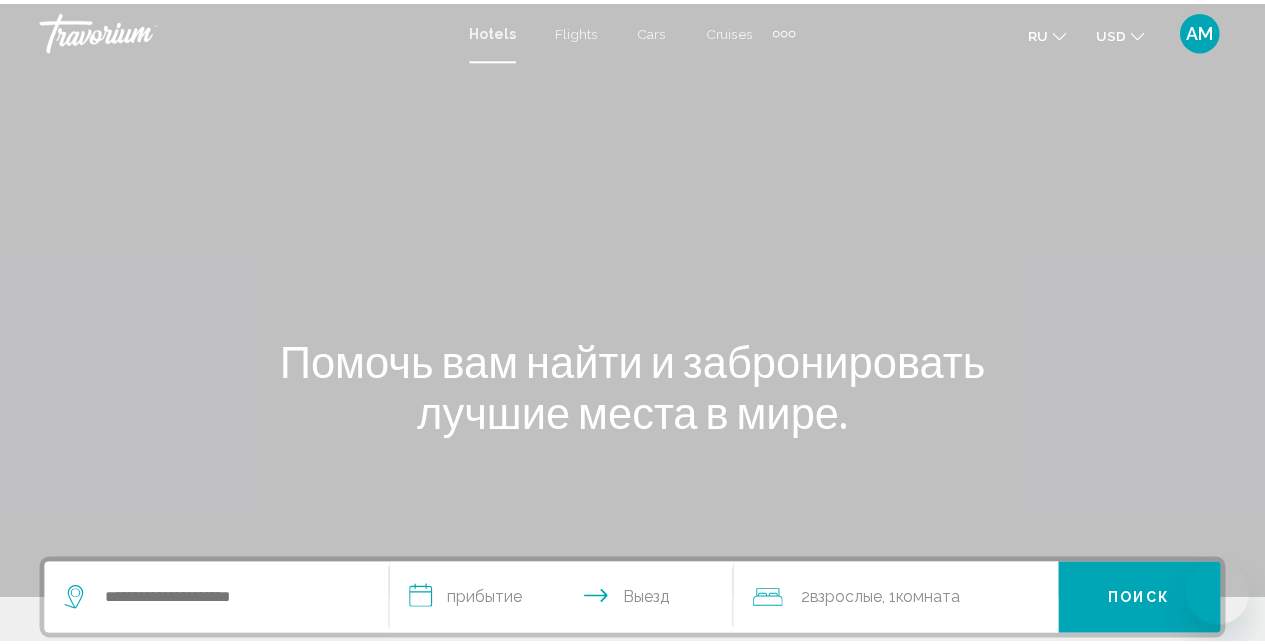 scroll, scrollTop: 0, scrollLeft: 0, axis: both 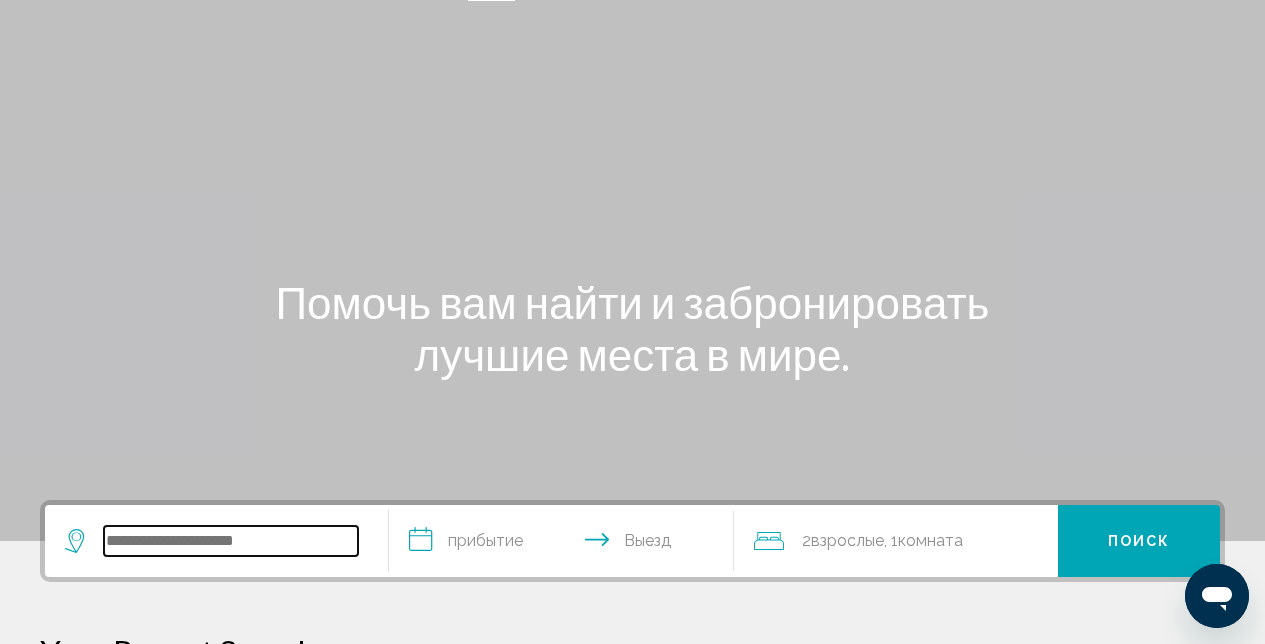 click at bounding box center [231, 541] 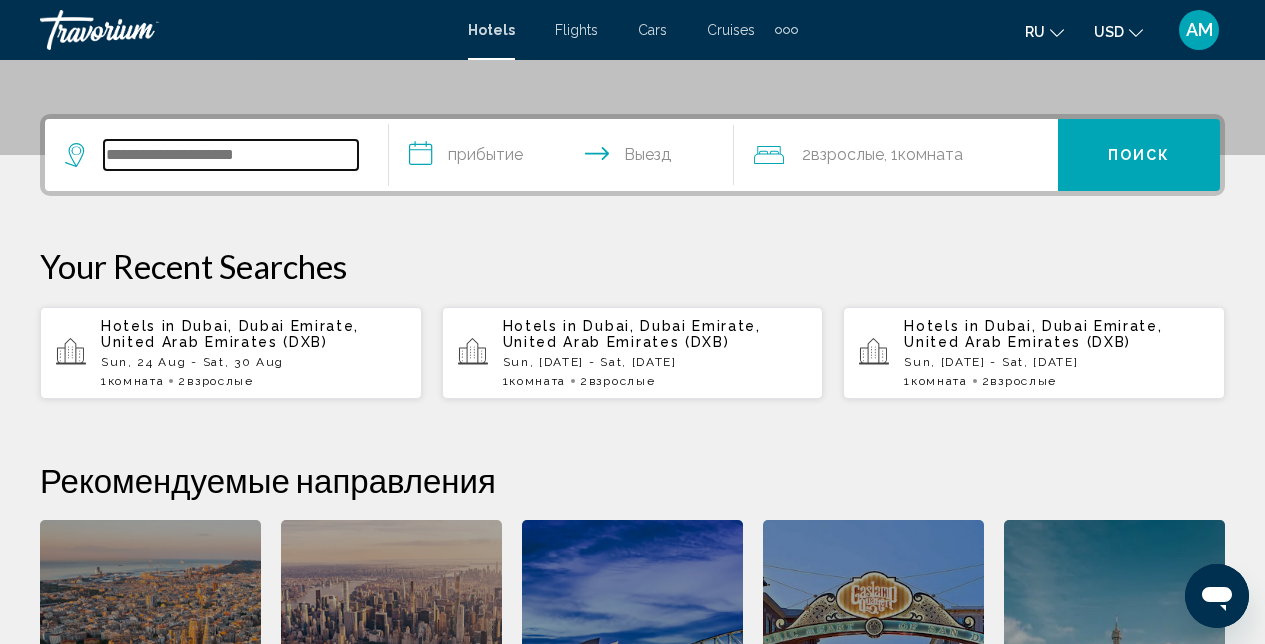scroll, scrollTop: 494, scrollLeft: 0, axis: vertical 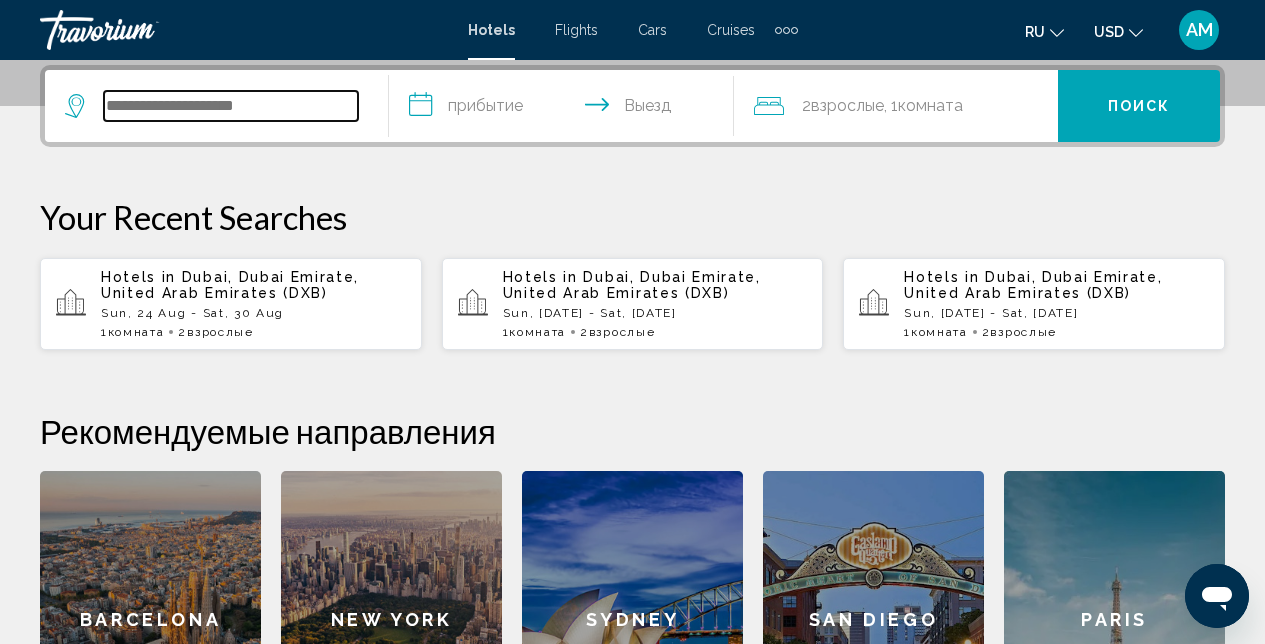 click at bounding box center (231, 106) 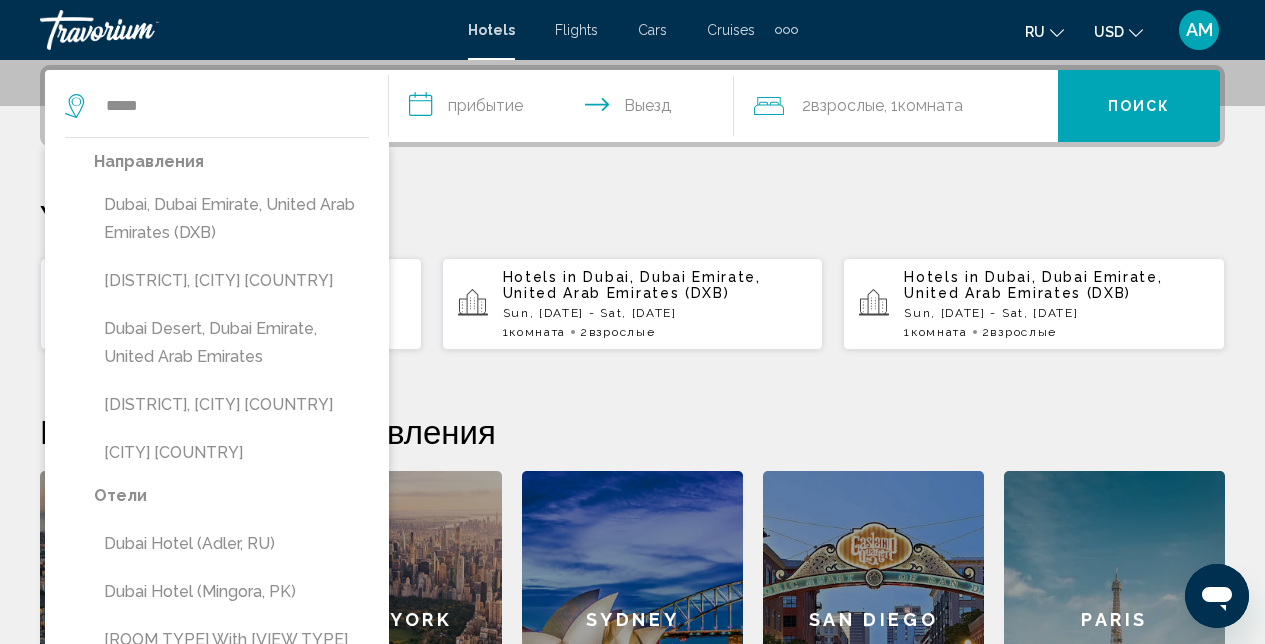 click on "Dubai, Dubai Emirate, United Arab Emirates (DXB)" at bounding box center [231, 219] 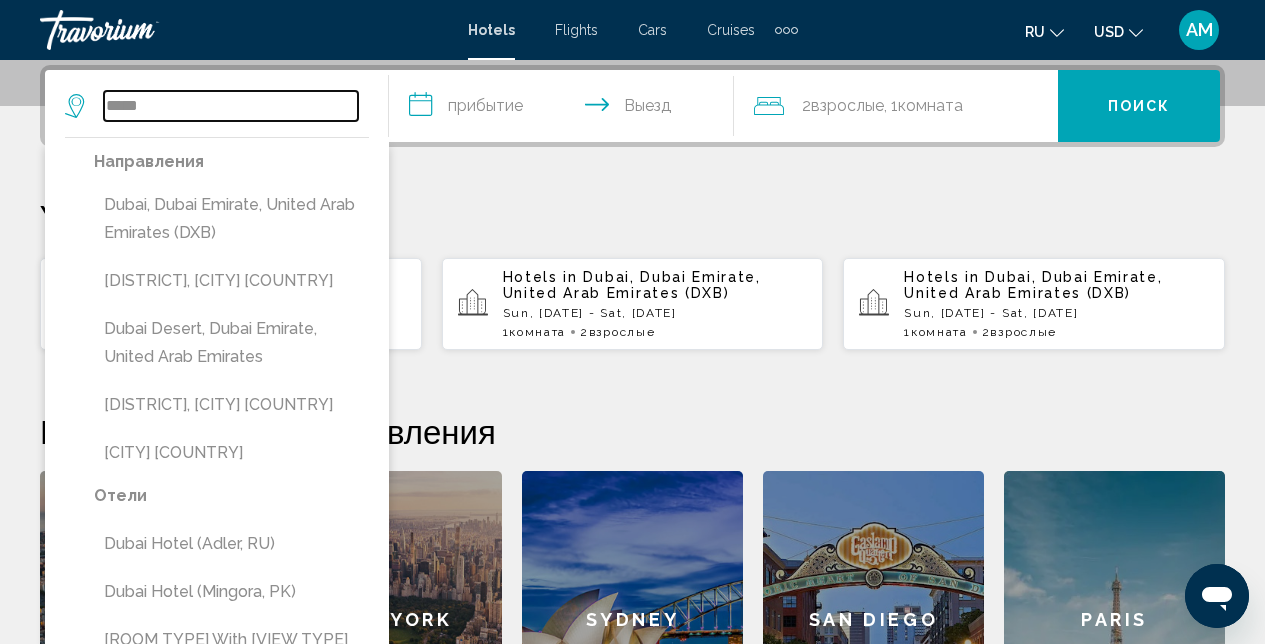 type on "**********" 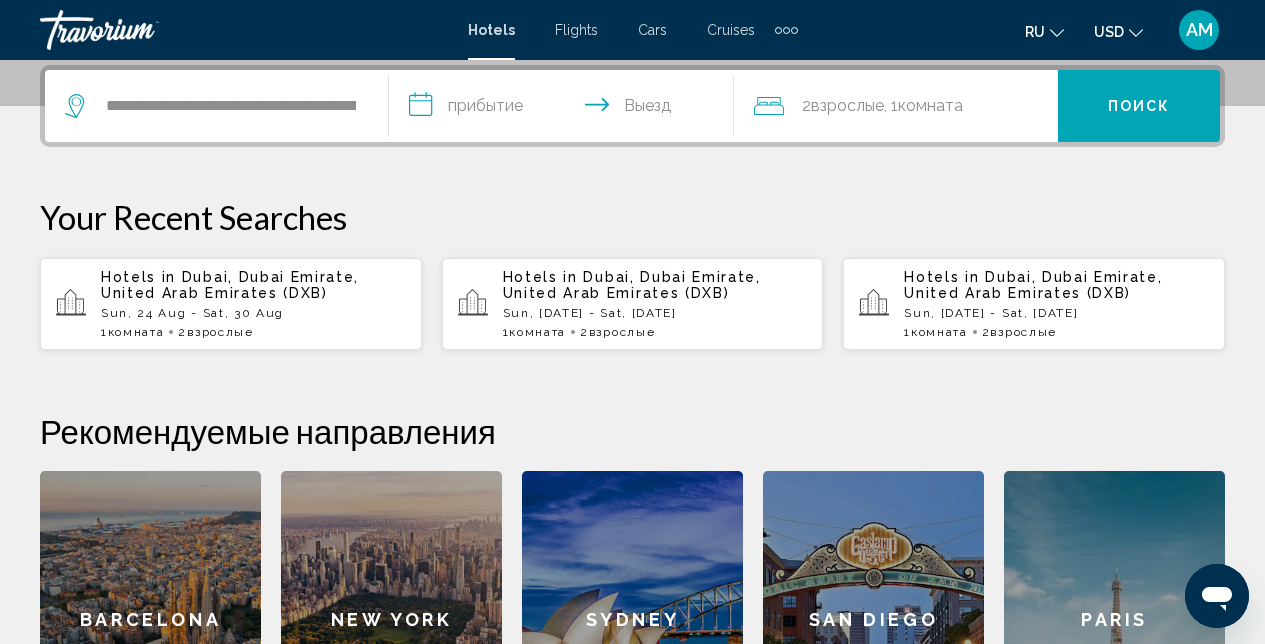 click on "**********" at bounding box center (565, 109) 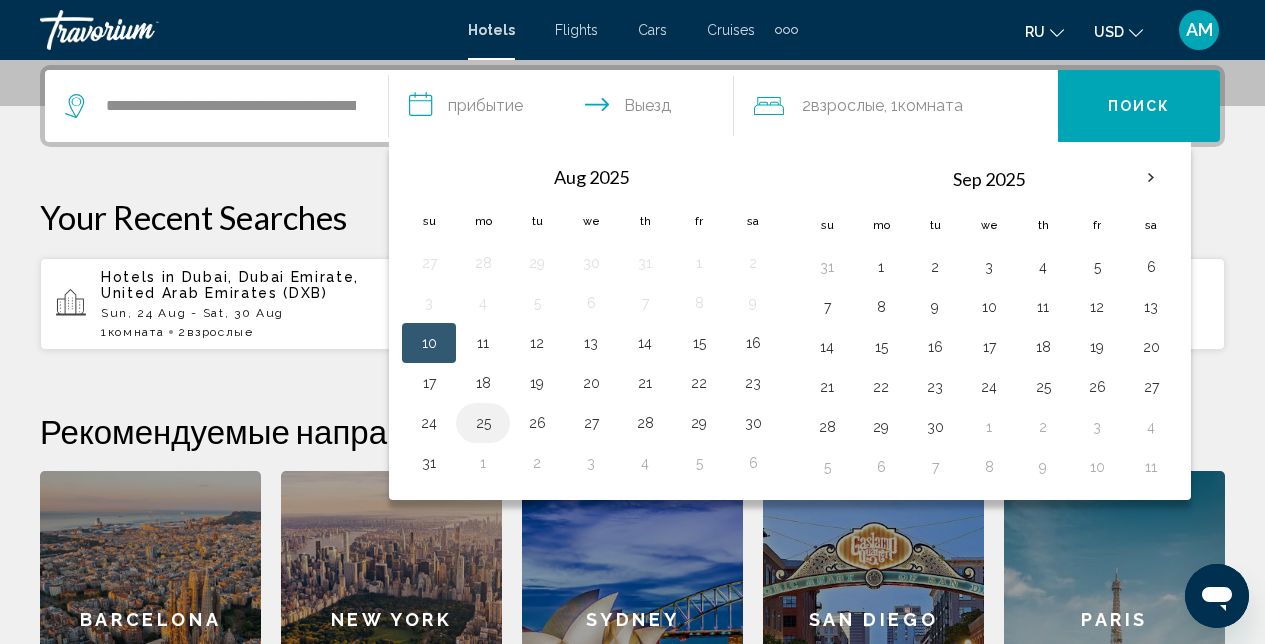 drag, startPoint x: 431, startPoint y: 428, endPoint x: 492, endPoint y: 423, distance: 61.204575 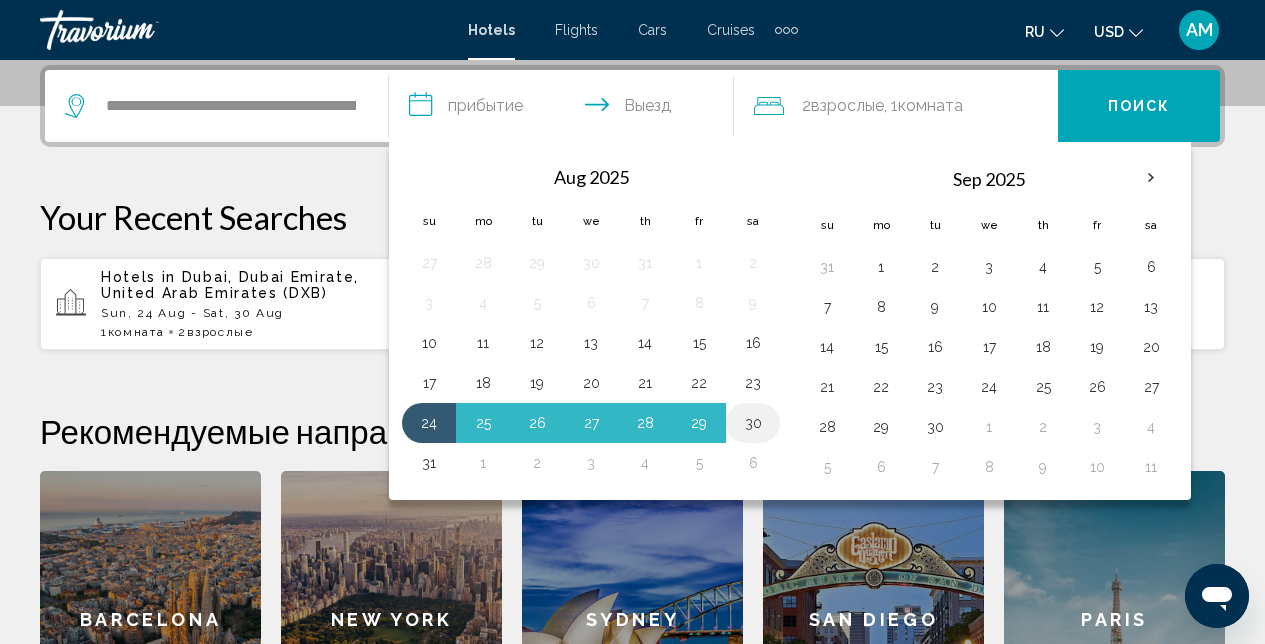 click on "30" at bounding box center (753, 423) 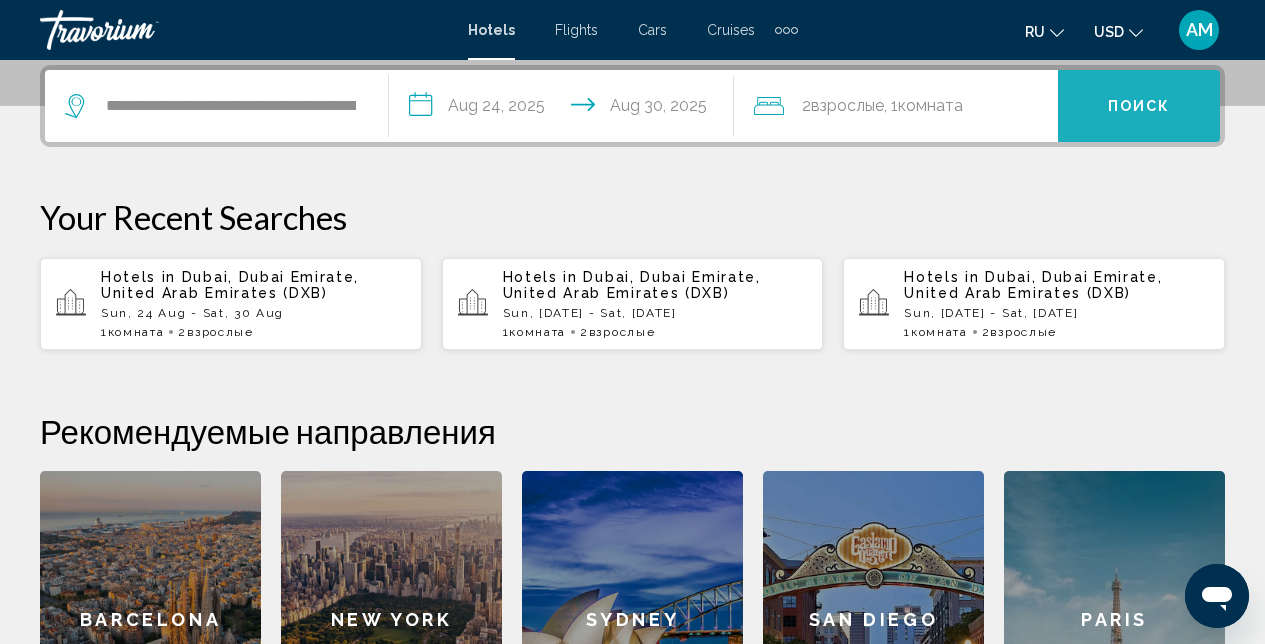 click on "Поиск" at bounding box center (1139, 106) 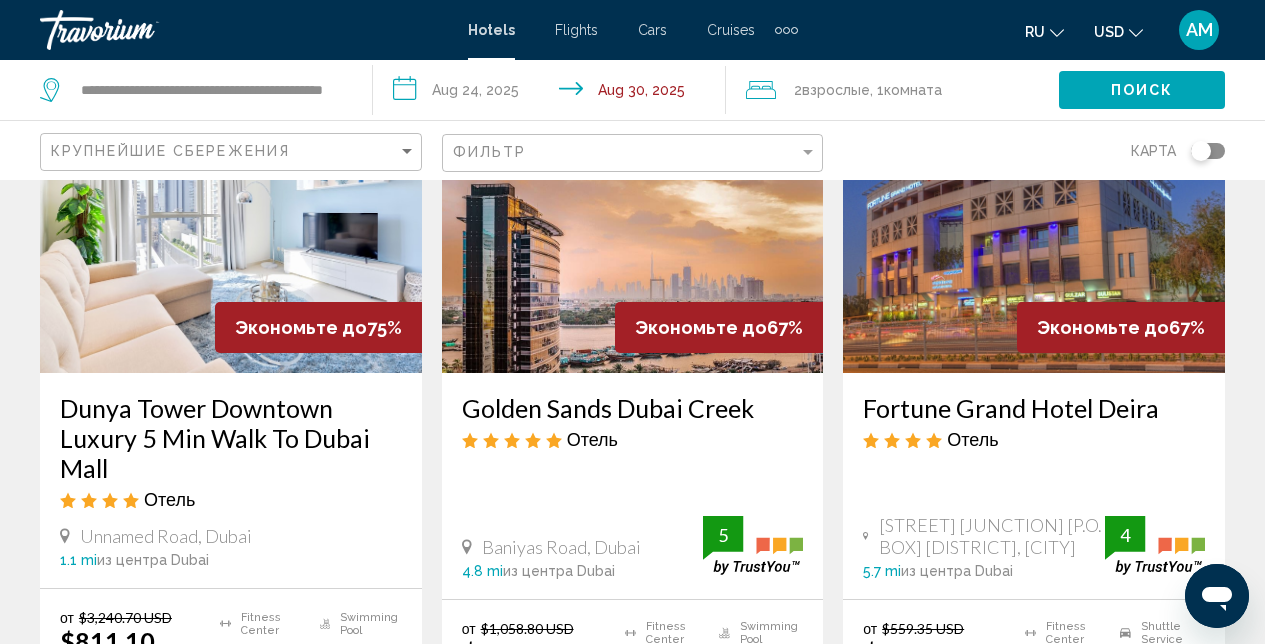 scroll, scrollTop: 201, scrollLeft: 0, axis: vertical 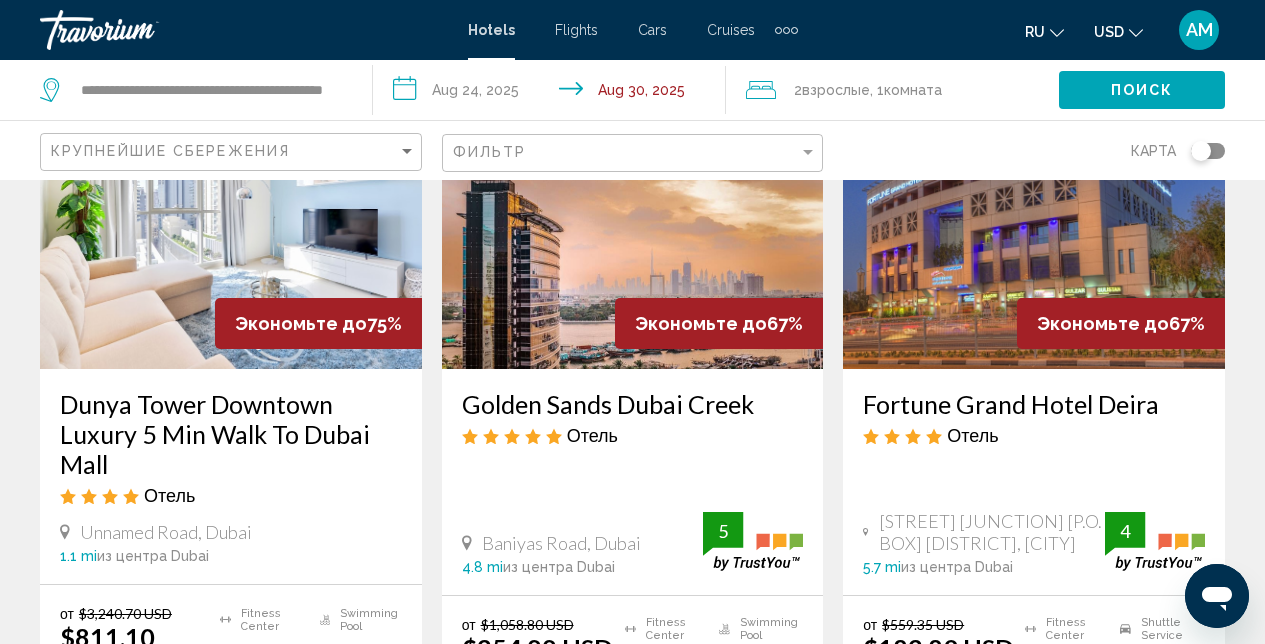 click at bounding box center (633, 209) 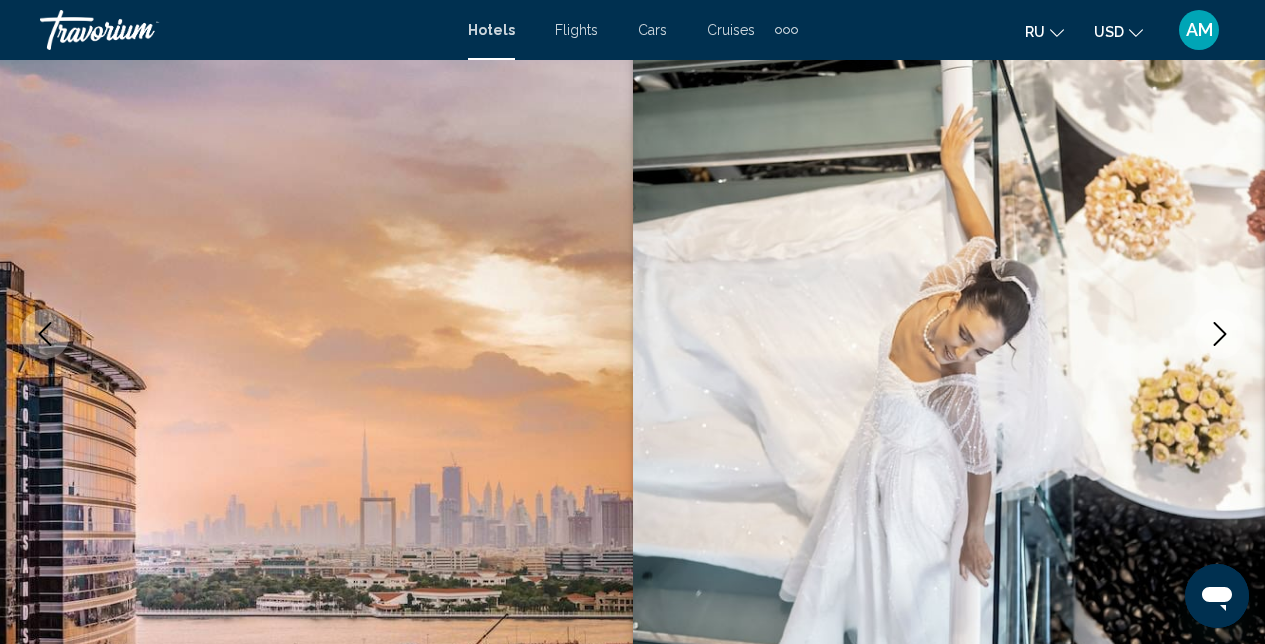 scroll, scrollTop: 213, scrollLeft: 0, axis: vertical 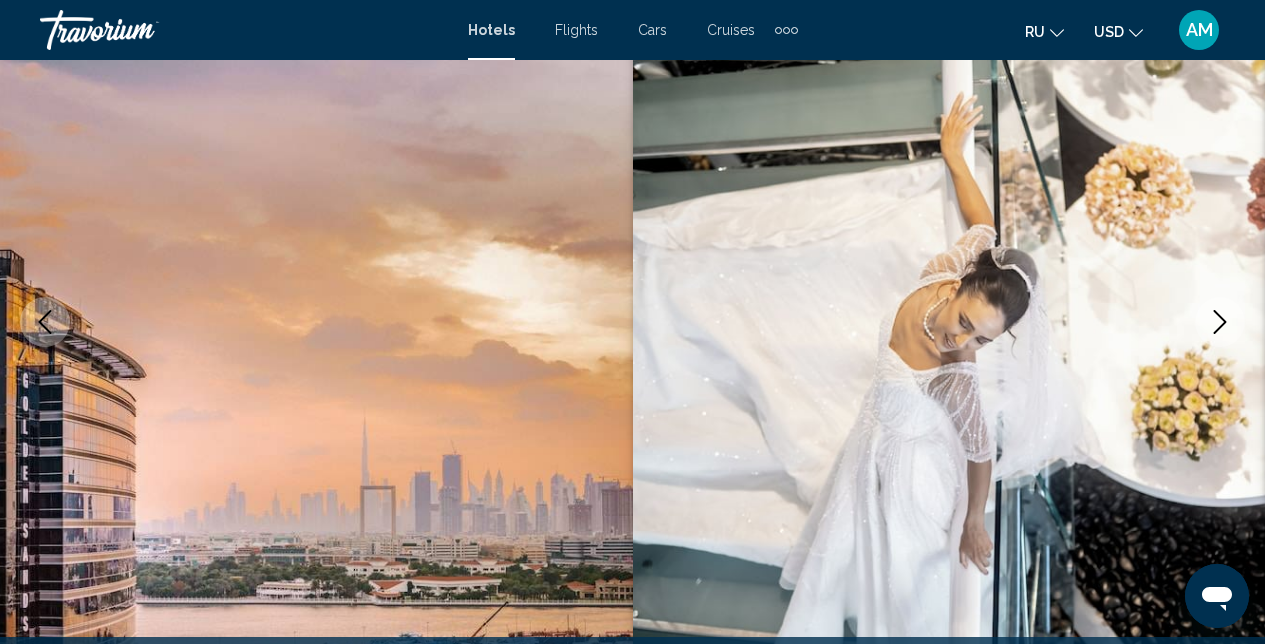 click 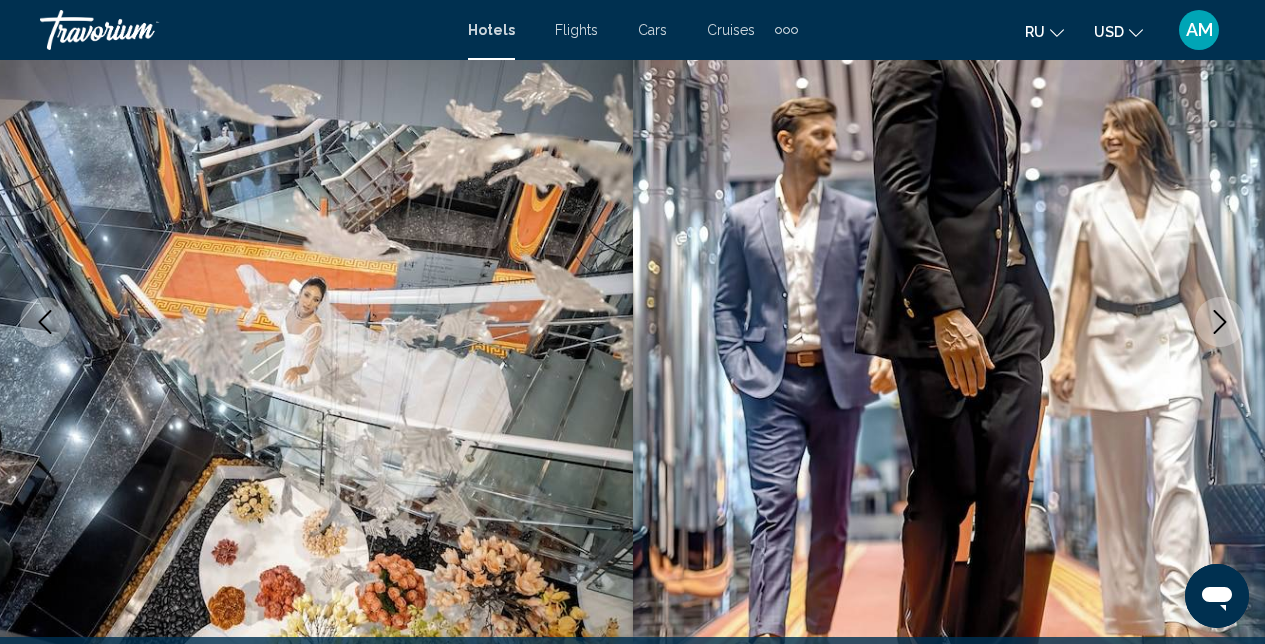 click 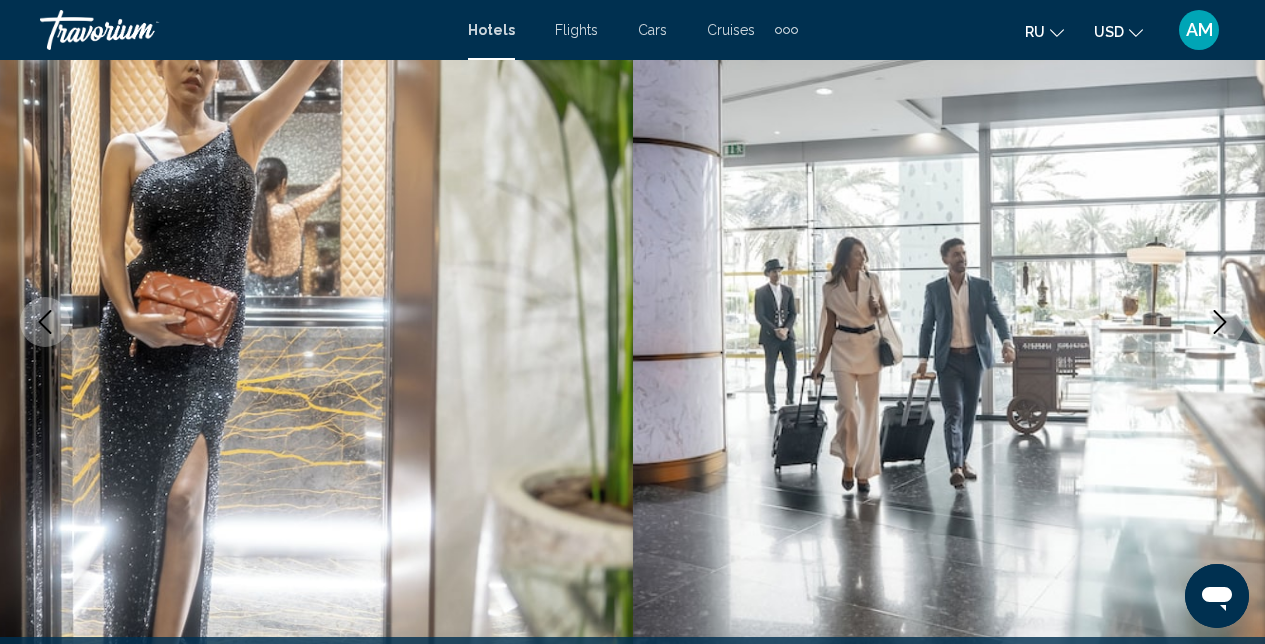 click 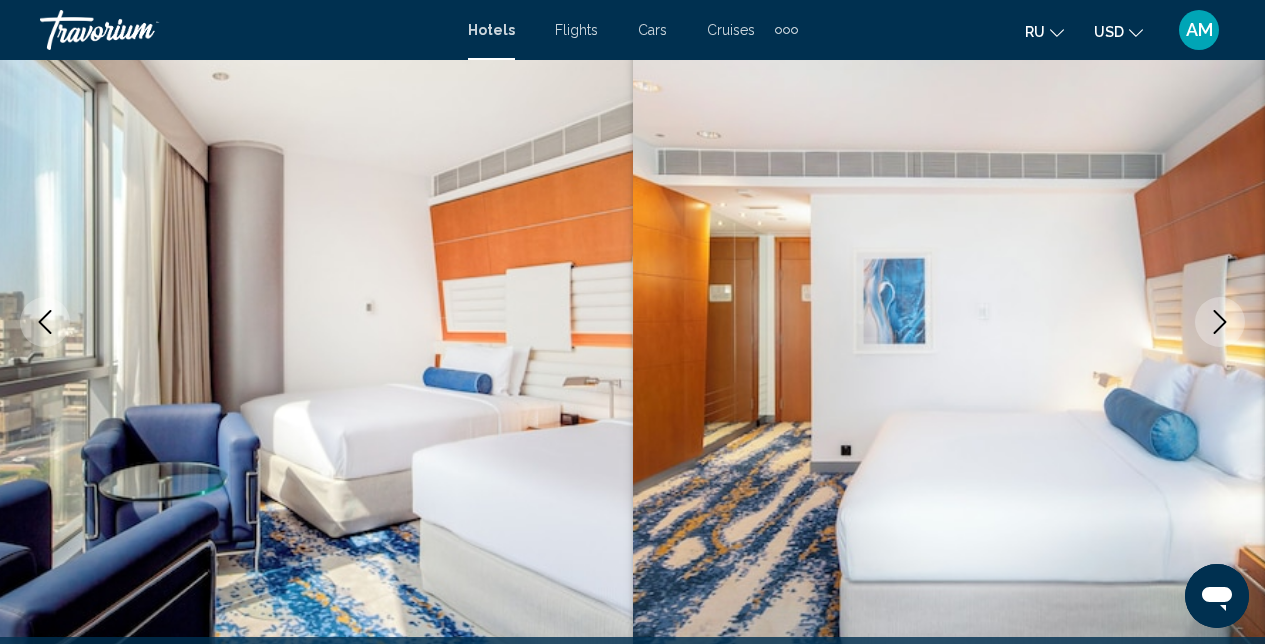 click 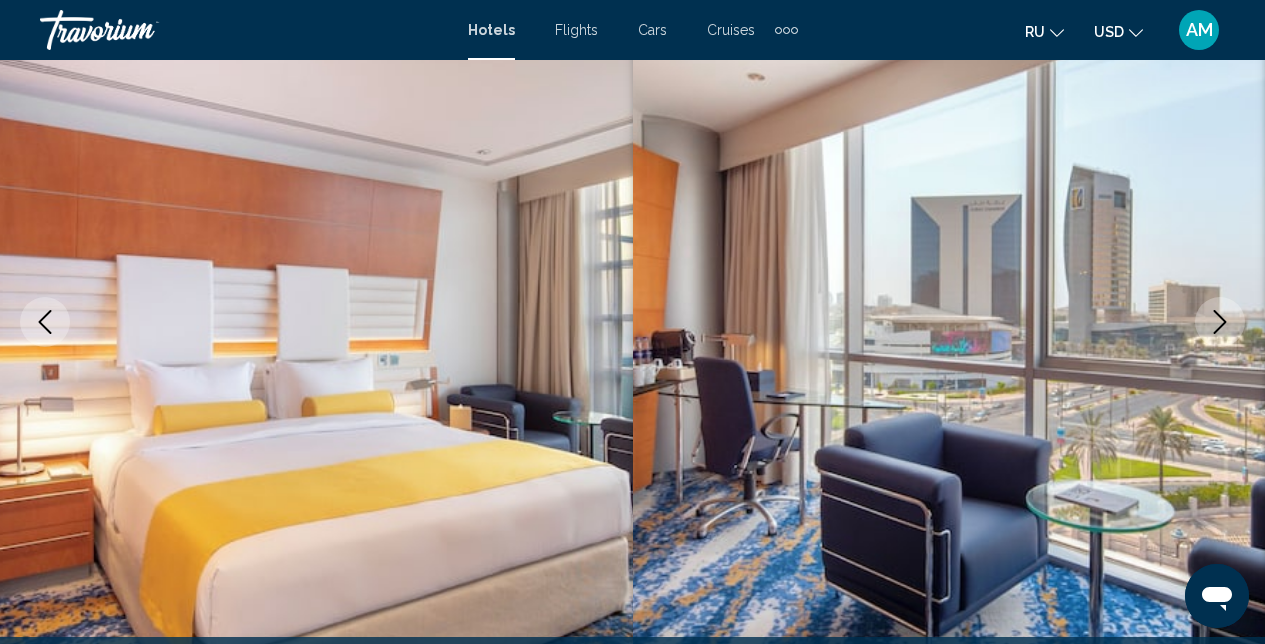 click 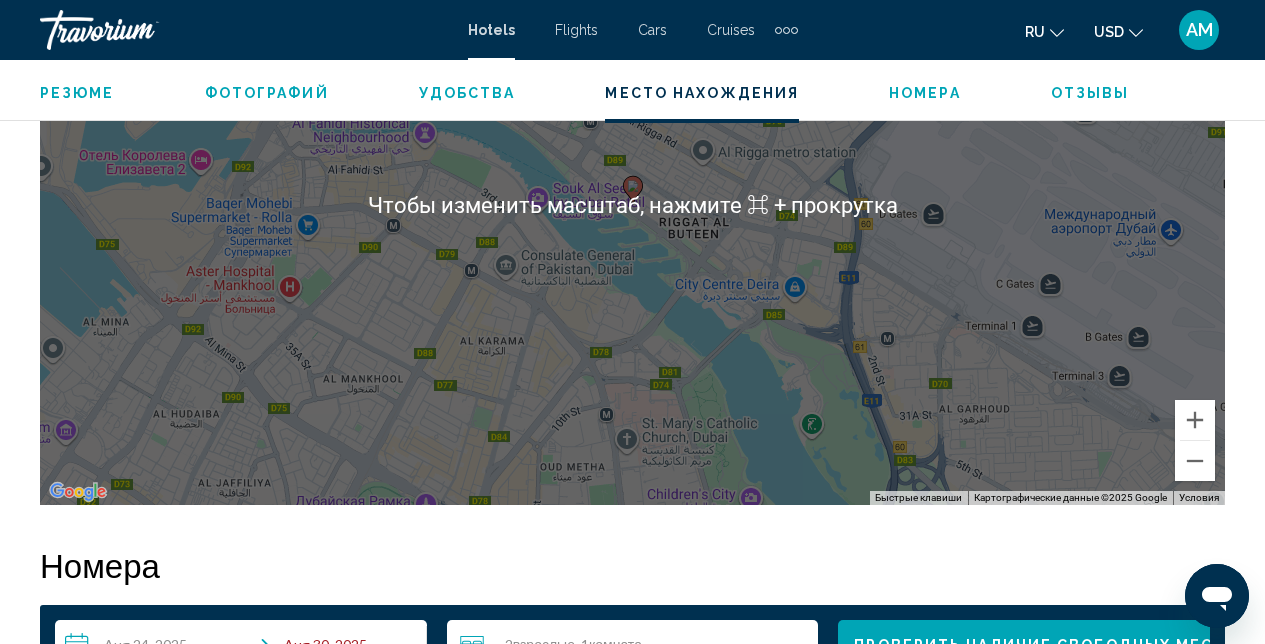 scroll, scrollTop: 2517, scrollLeft: 0, axis: vertical 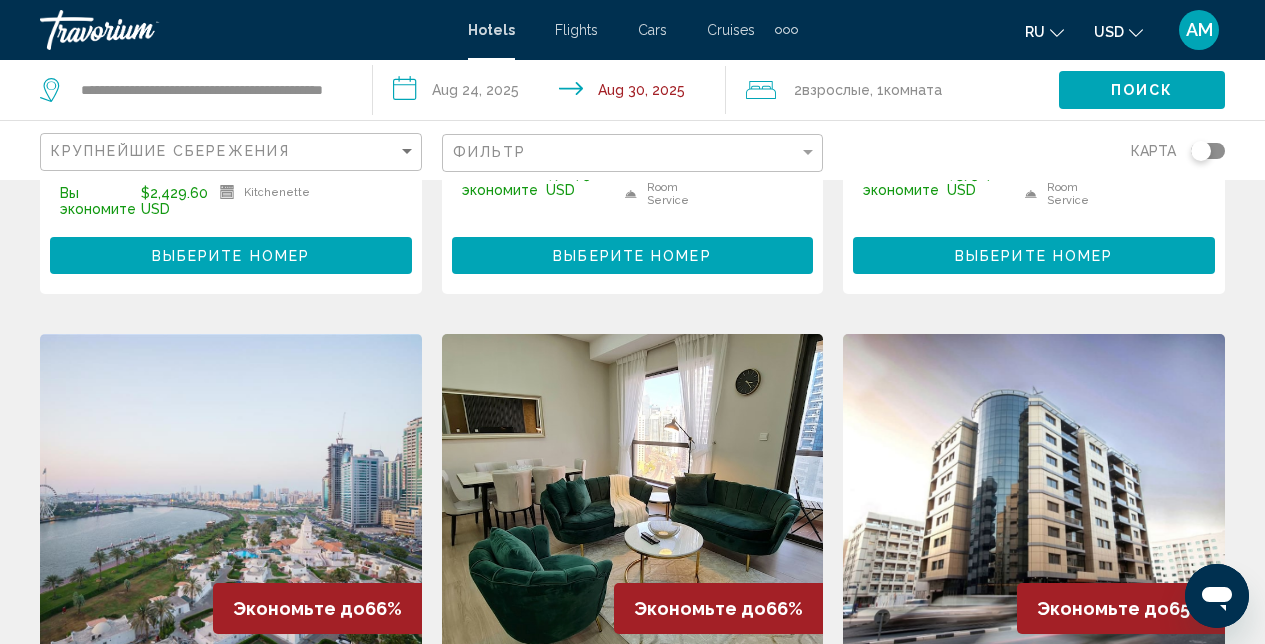 click on "Крупнейшие сбережения" 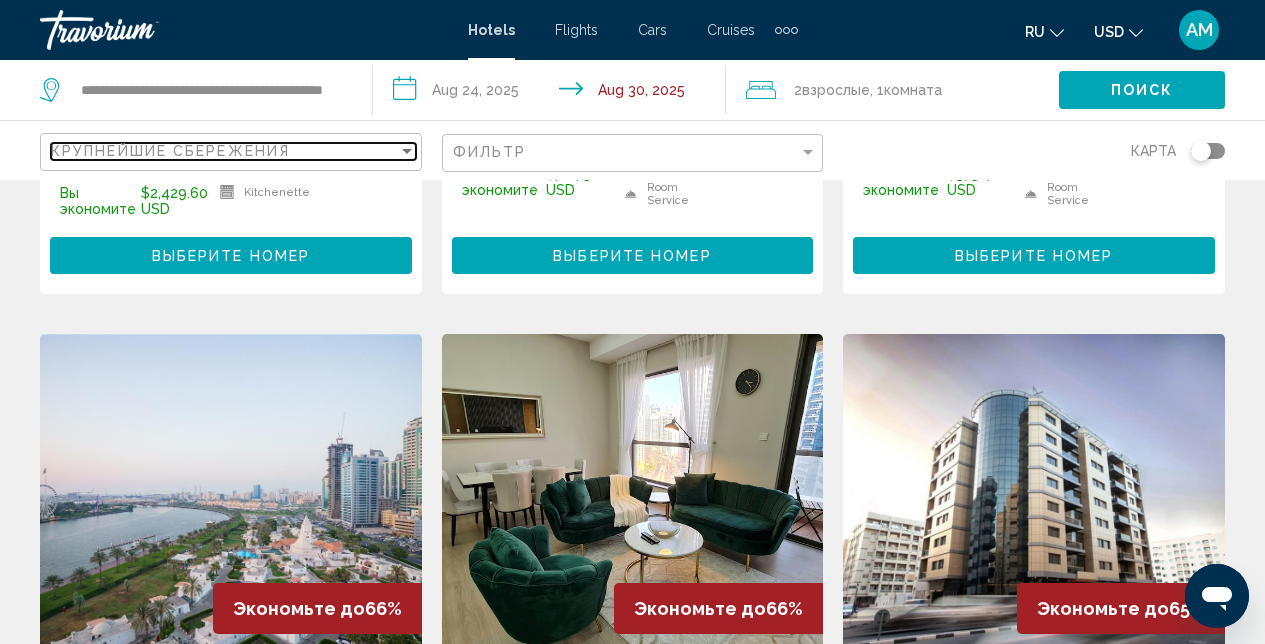 click at bounding box center (407, 151) 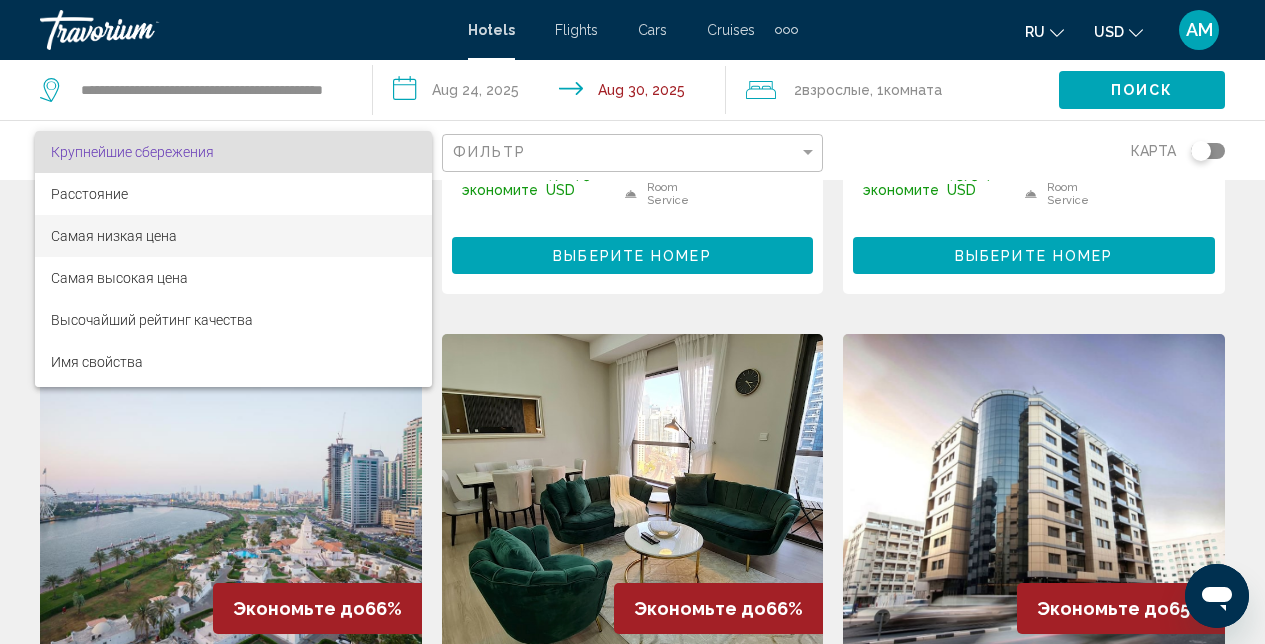 click on "Самая низкая цена" at bounding box center [233, 236] 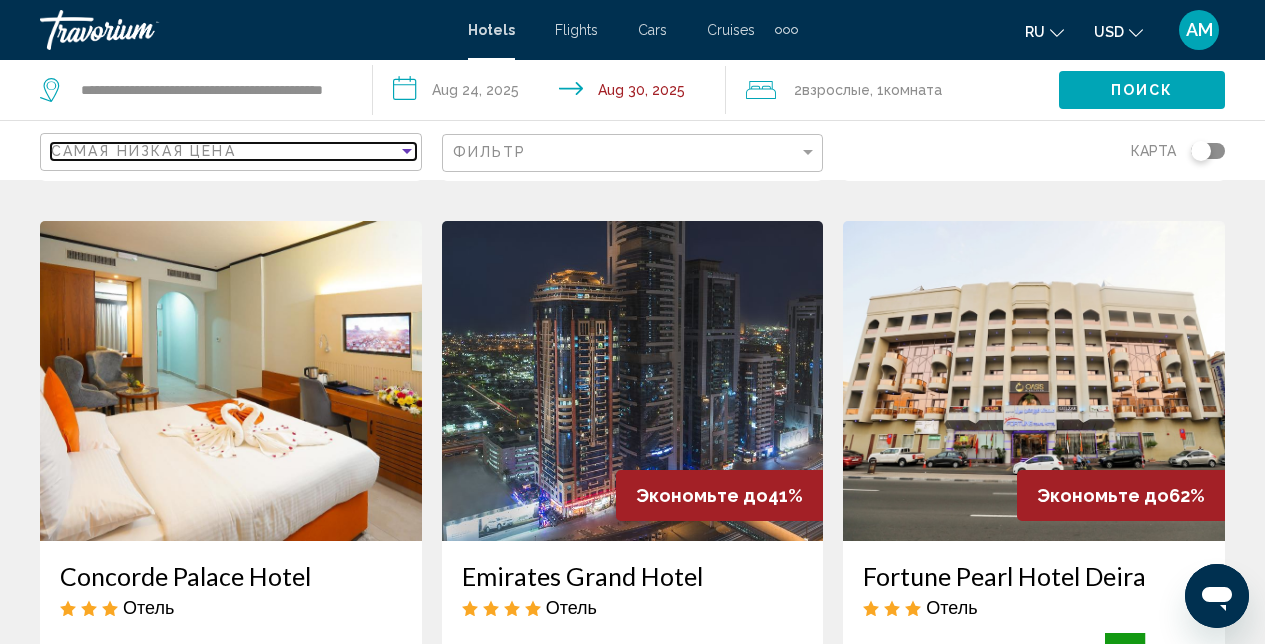 scroll, scrollTop: 1477, scrollLeft: 0, axis: vertical 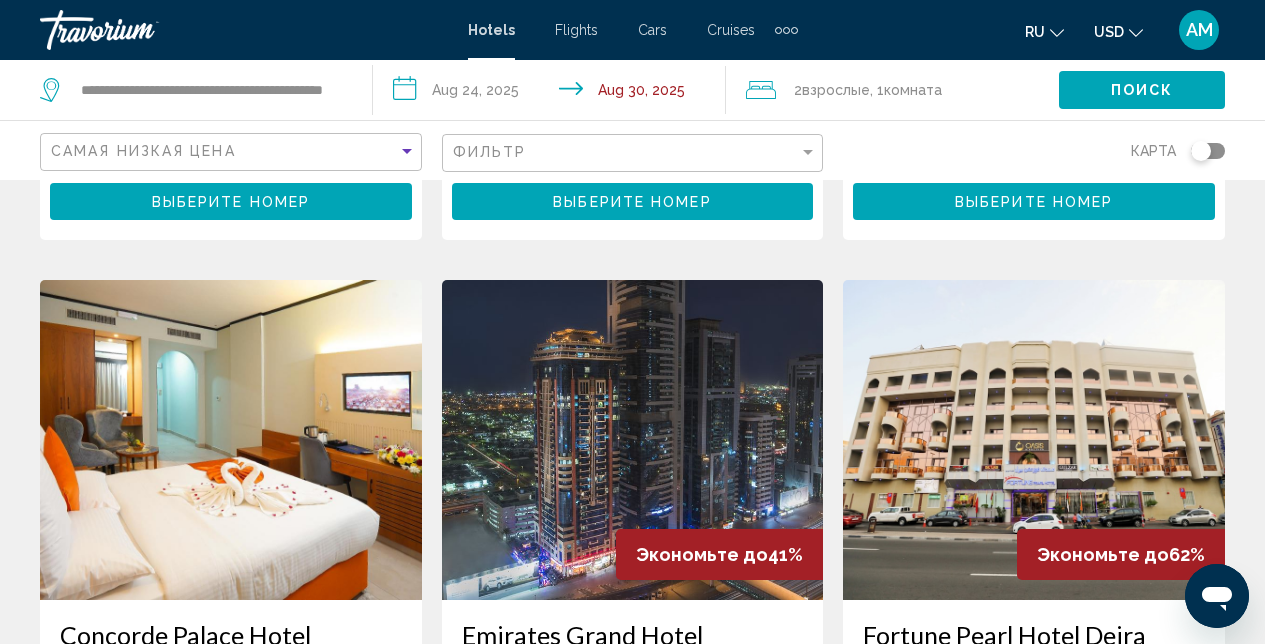 click at bounding box center (633, 440) 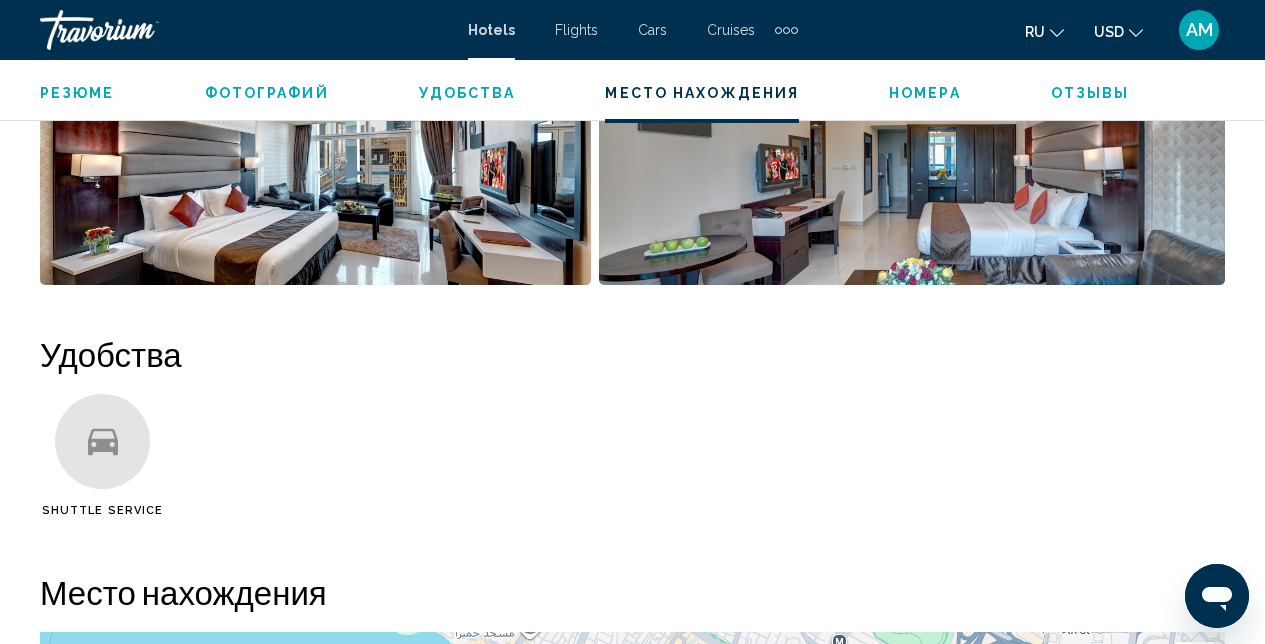 scroll, scrollTop: 1701, scrollLeft: 0, axis: vertical 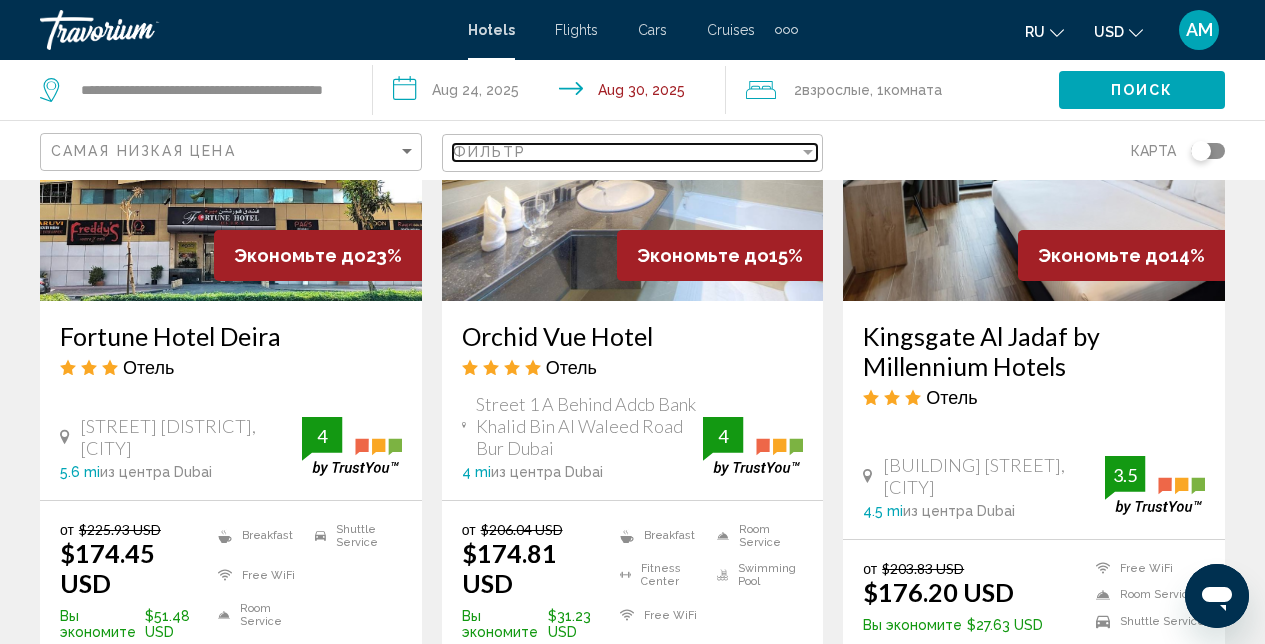 click on "Фильтр" at bounding box center (626, 152) 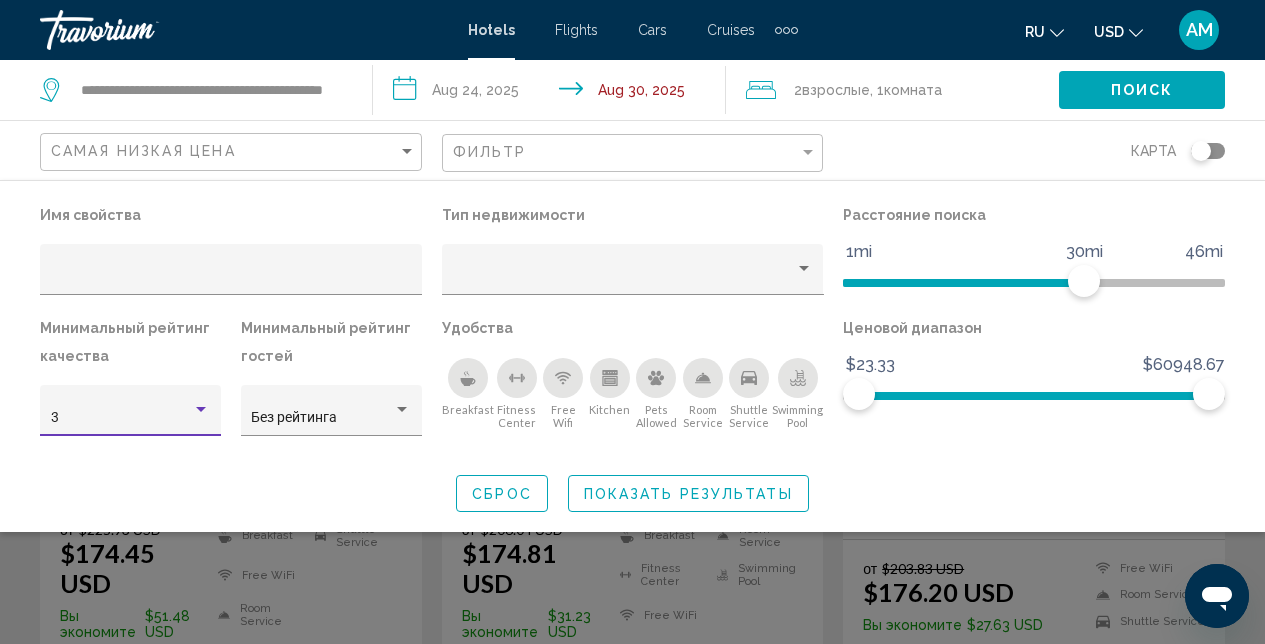 click at bounding box center (201, 410) 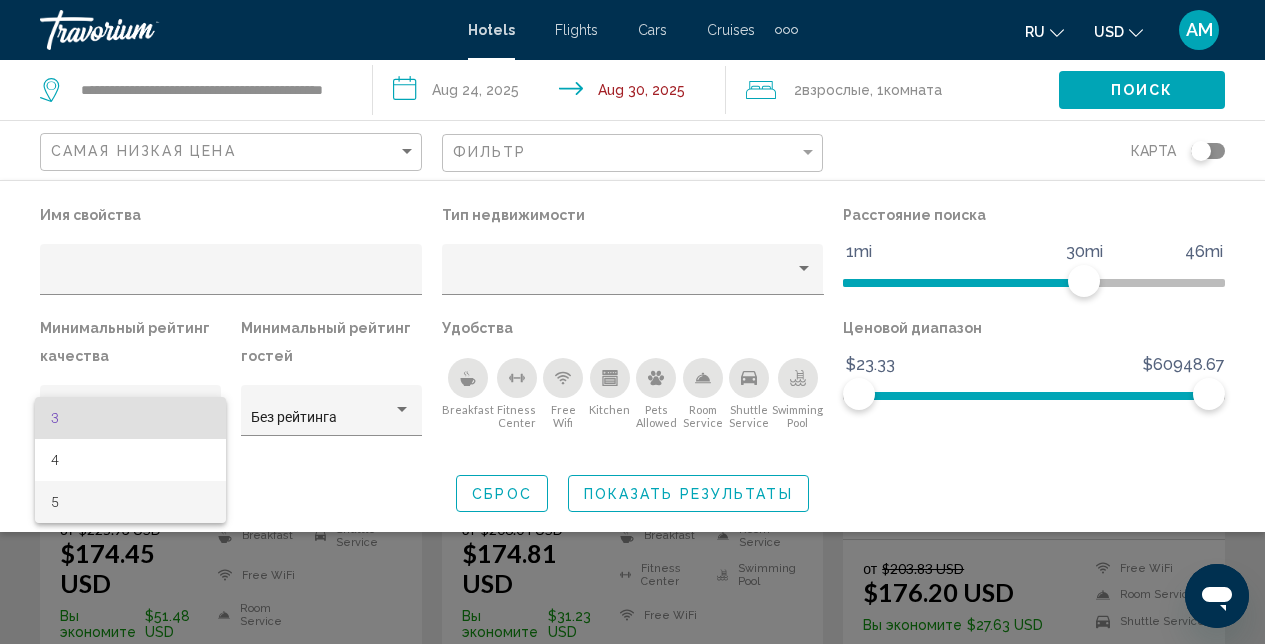 click on "5" at bounding box center [131, 502] 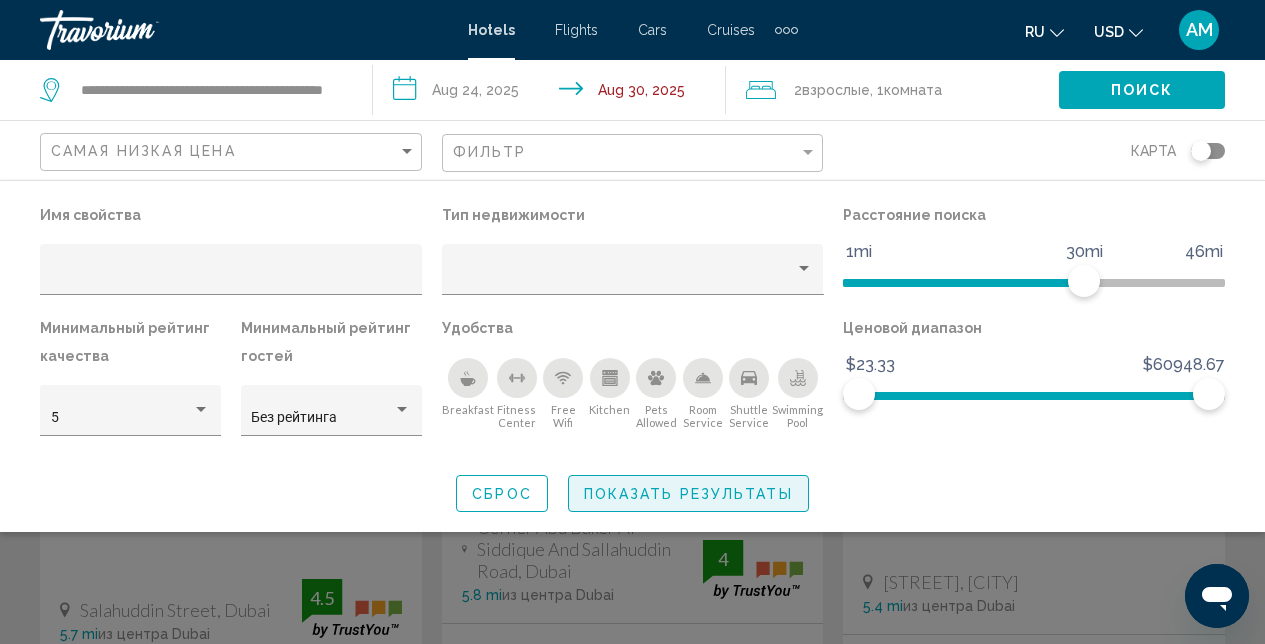 click on "Показать результаты" 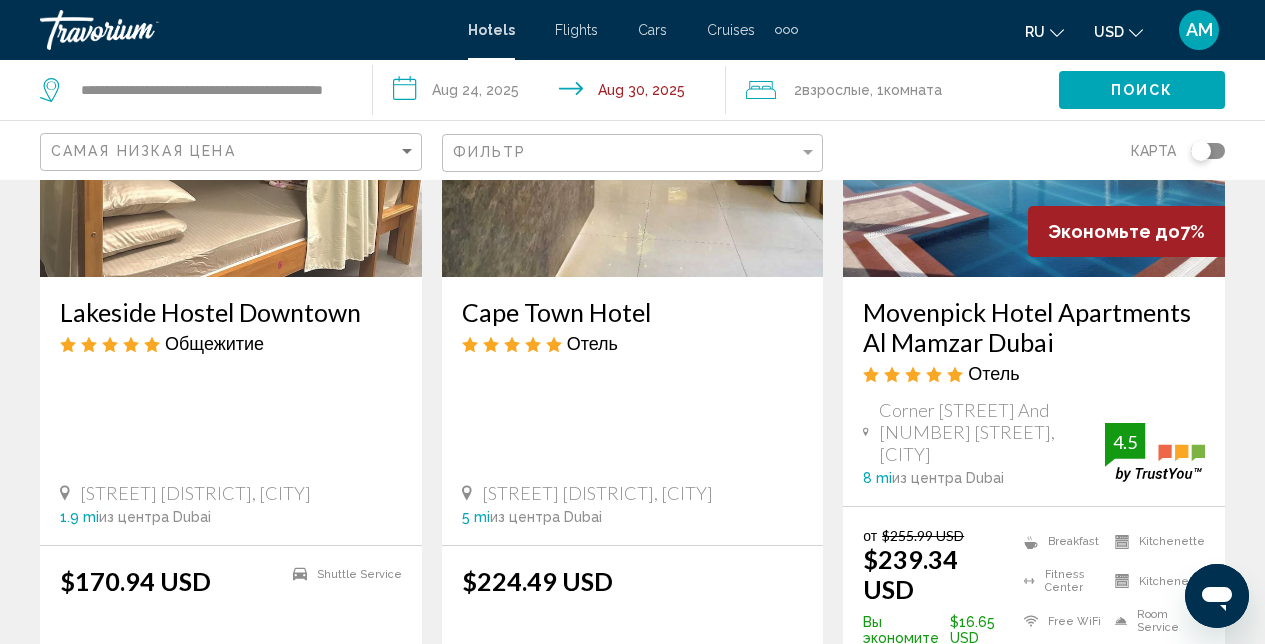 scroll, scrollTop: 287, scrollLeft: 0, axis: vertical 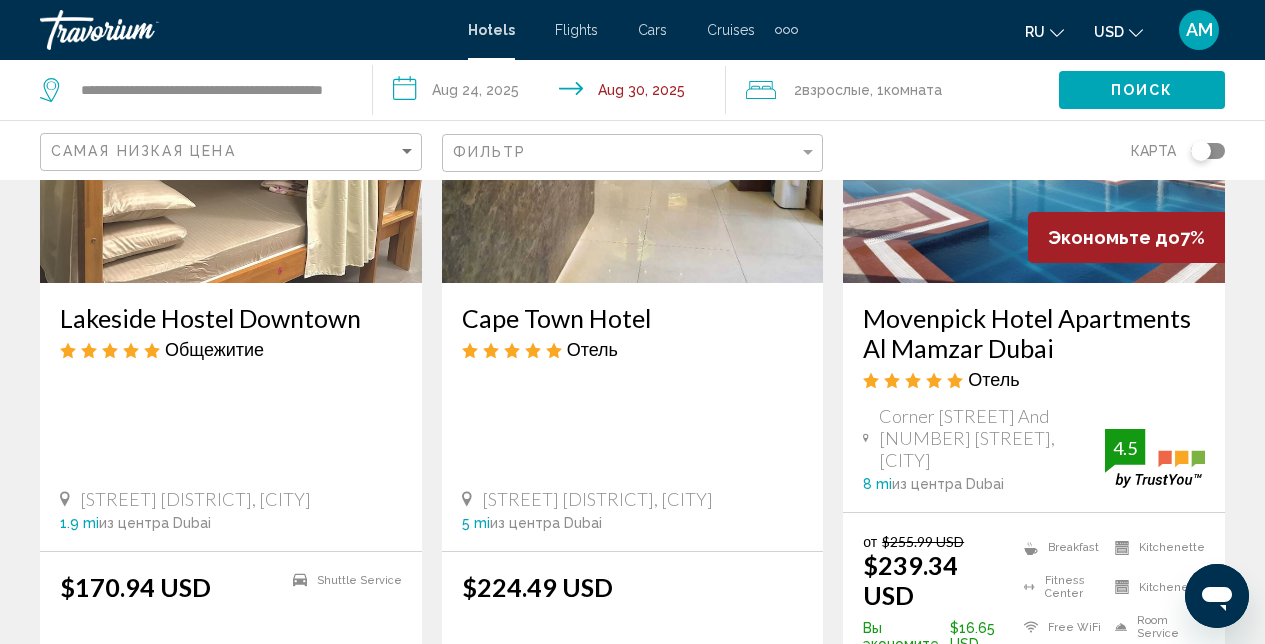 click at bounding box center [1034, 123] 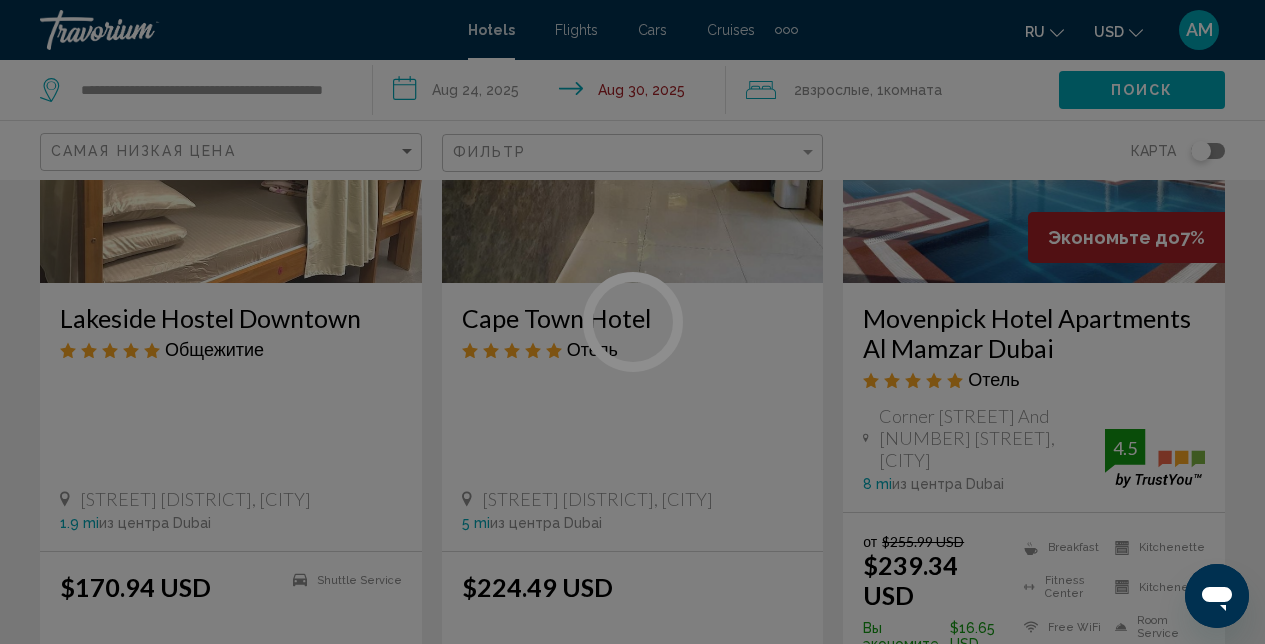 scroll, scrollTop: 213, scrollLeft: 0, axis: vertical 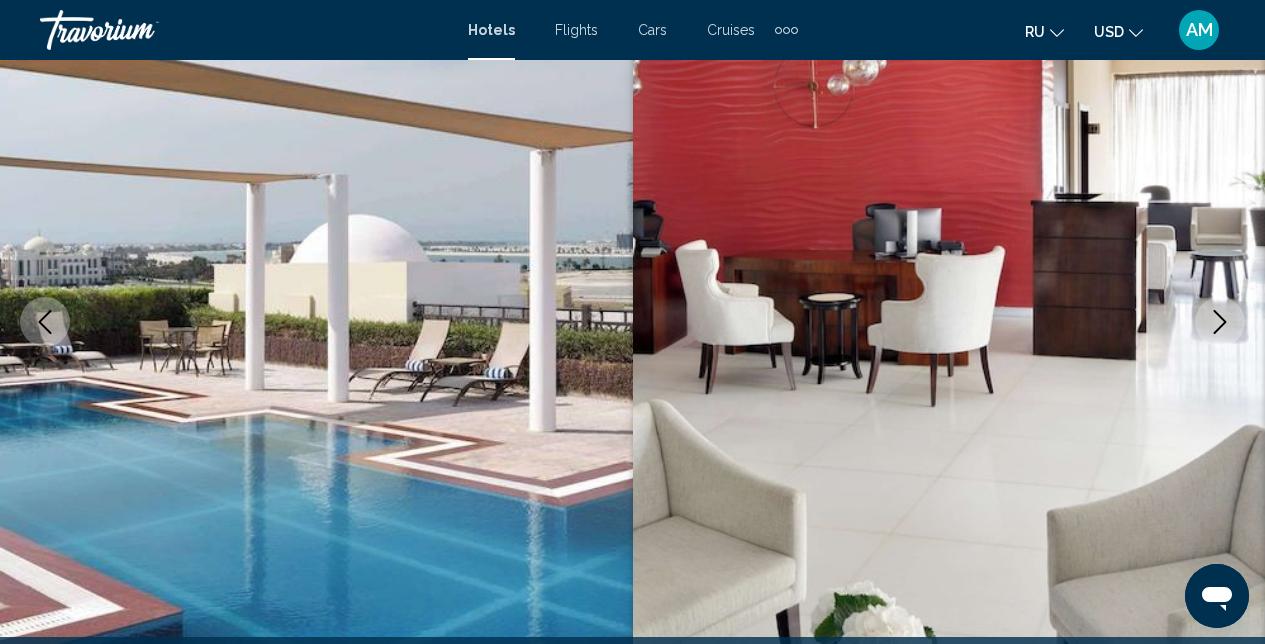 click 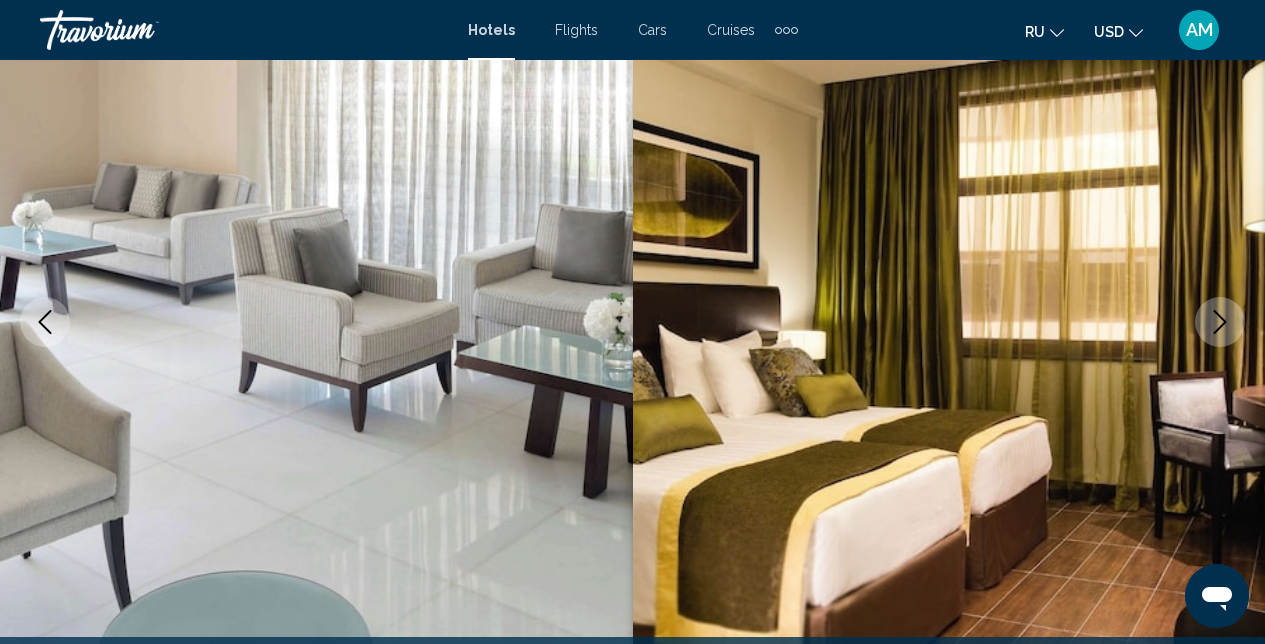 click 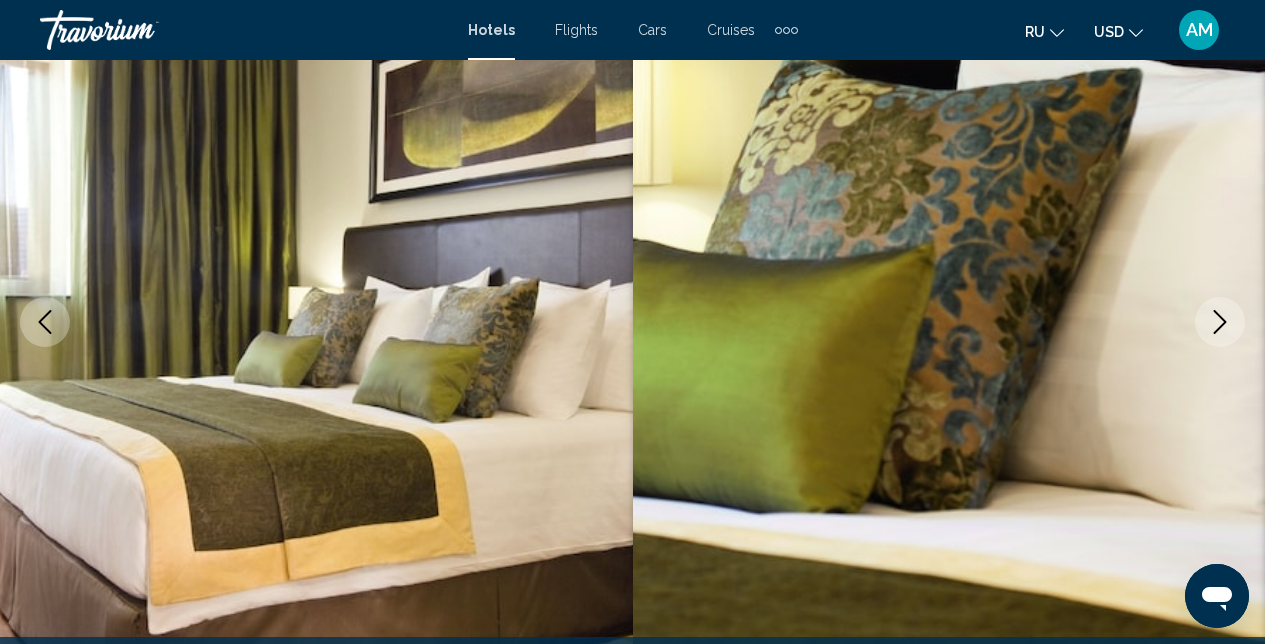 click 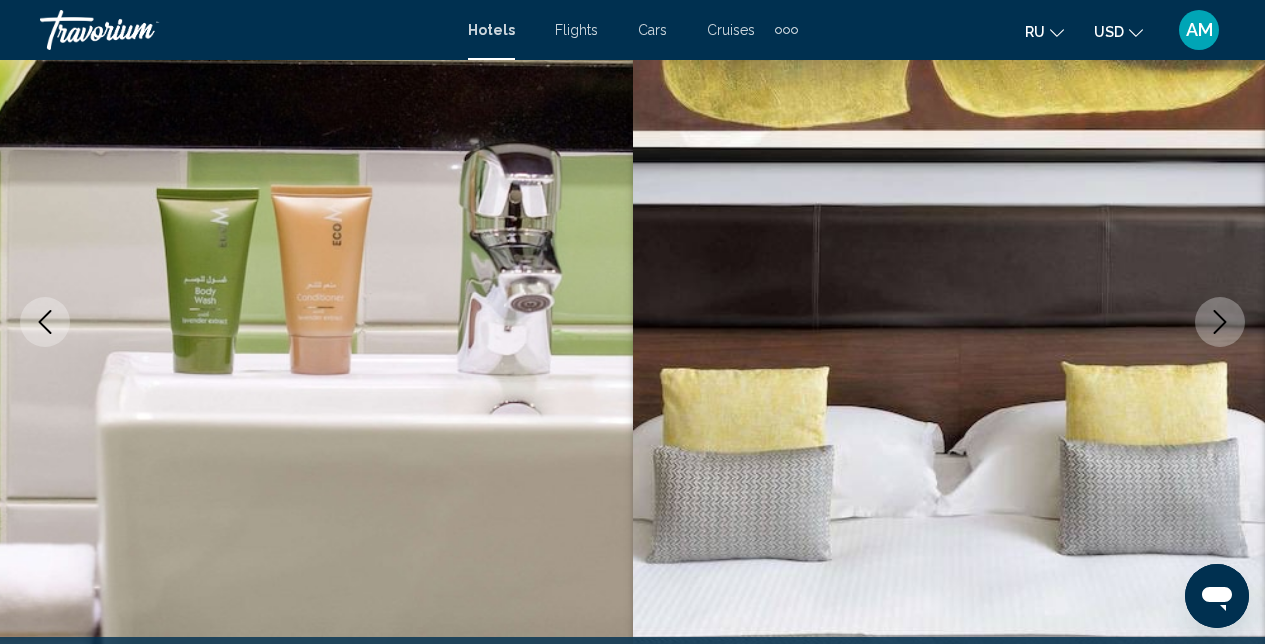 click 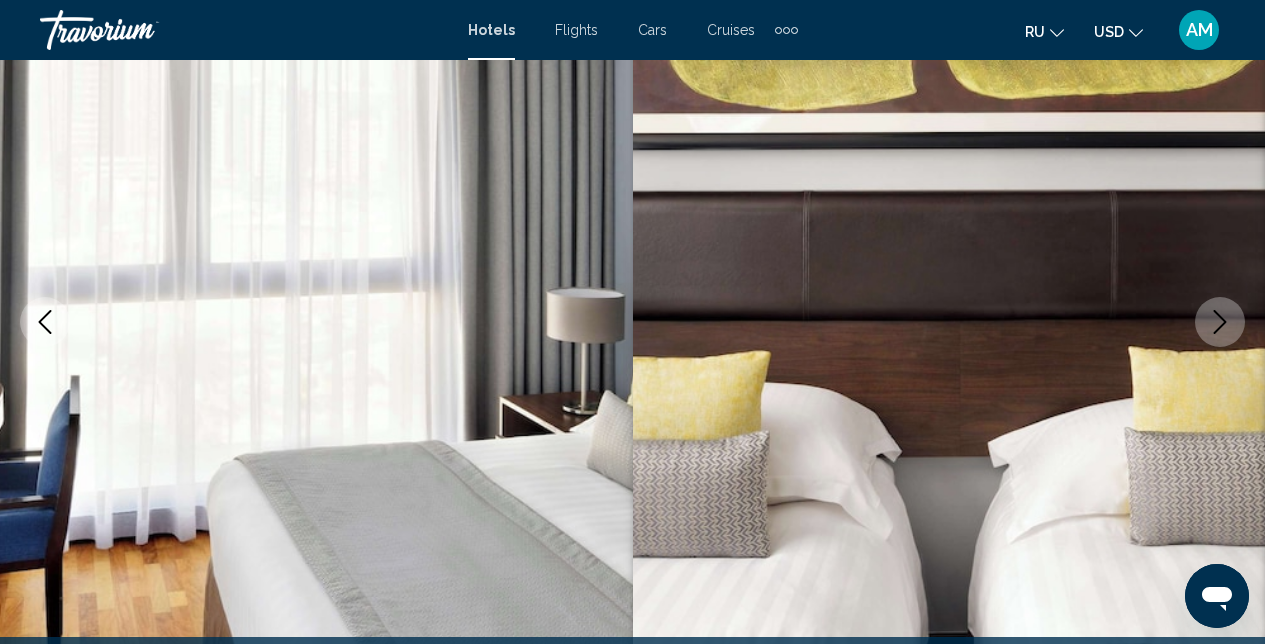 click 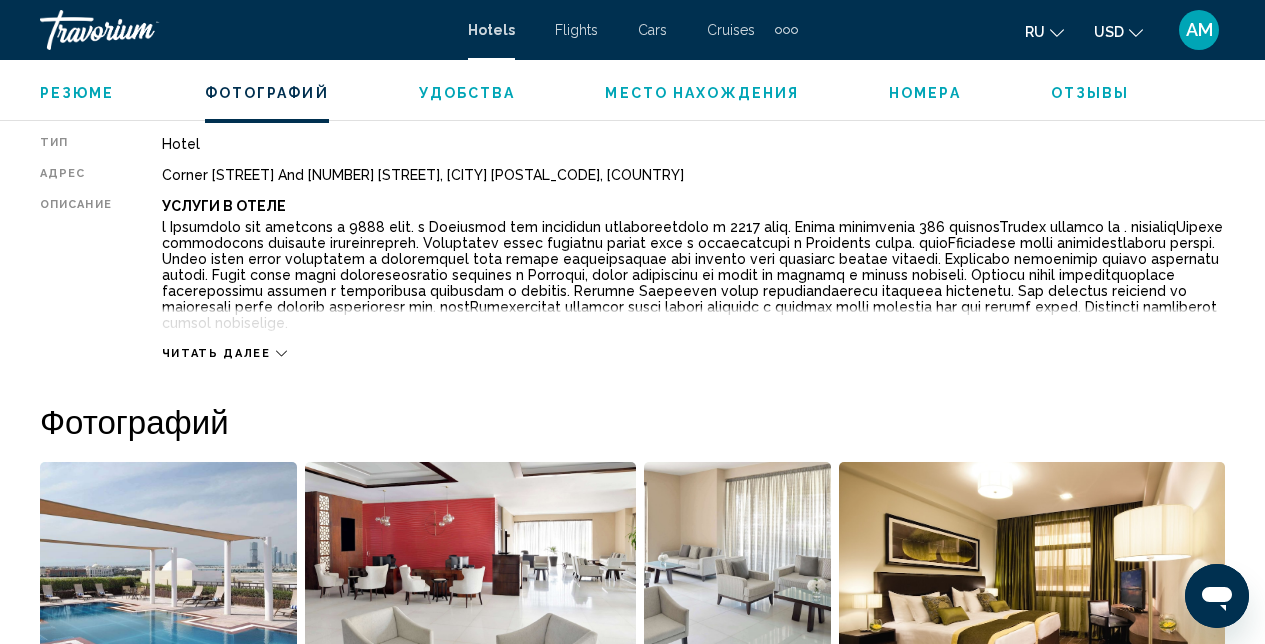 scroll, scrollTop: 994, scrollLeft: 0, axis: vertical 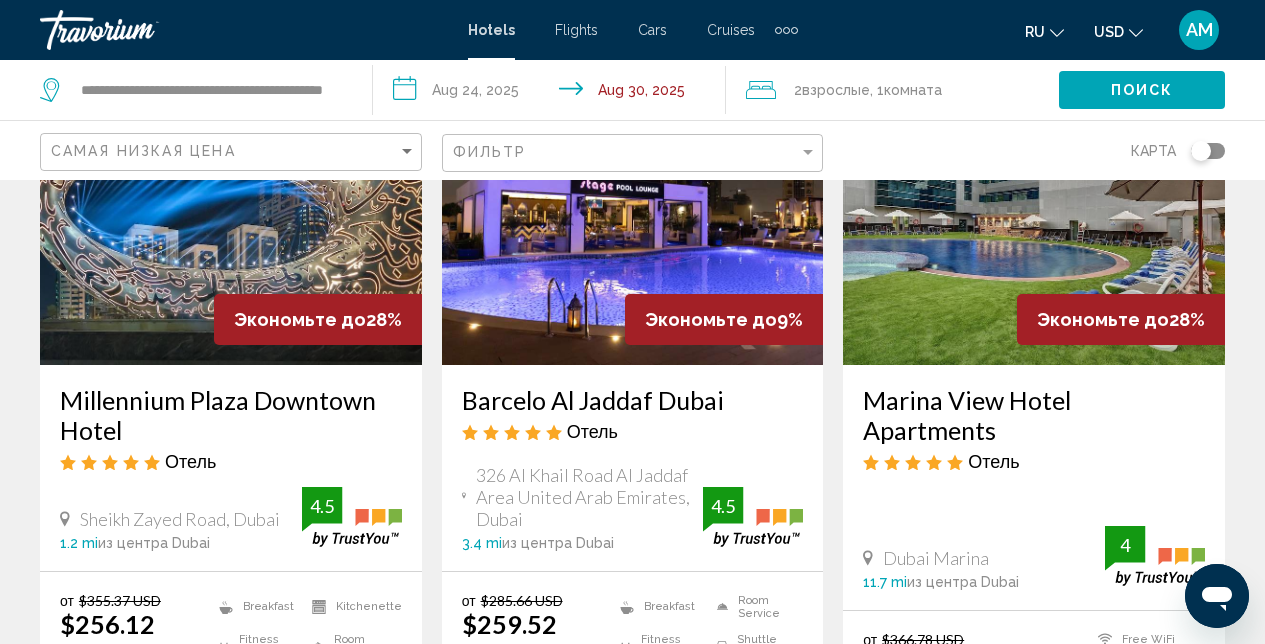 click at bounding box center (231, 205) 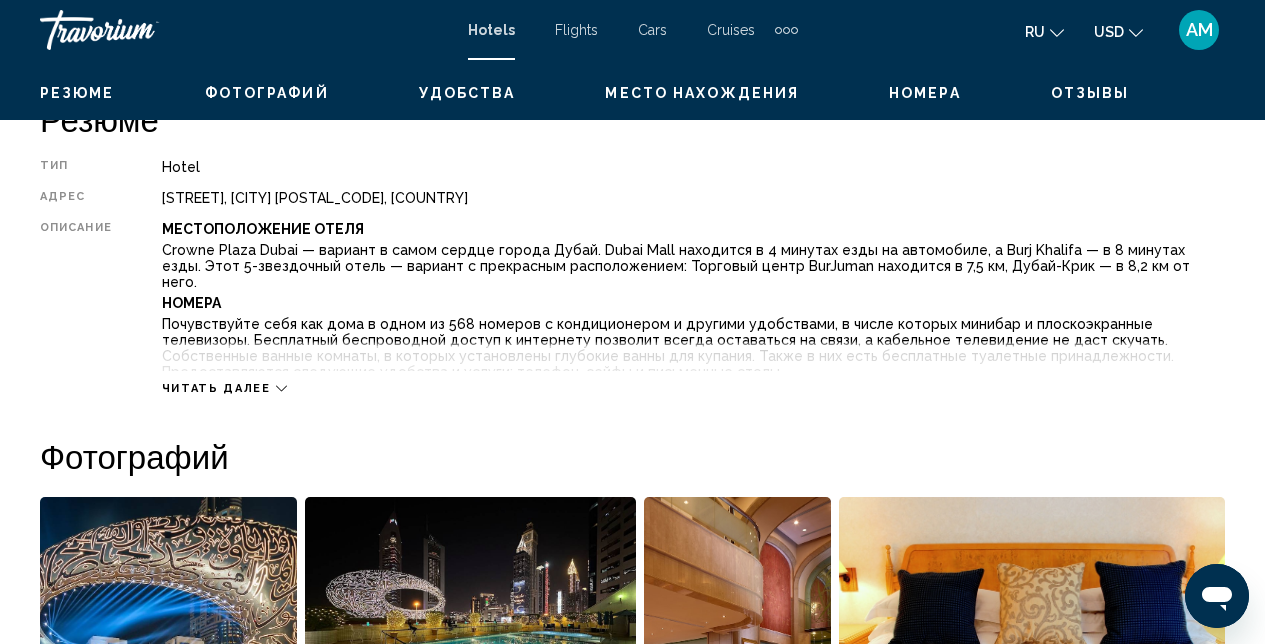 scroll, scrollTop: 213, scrollLeft: 0, axis: vertical 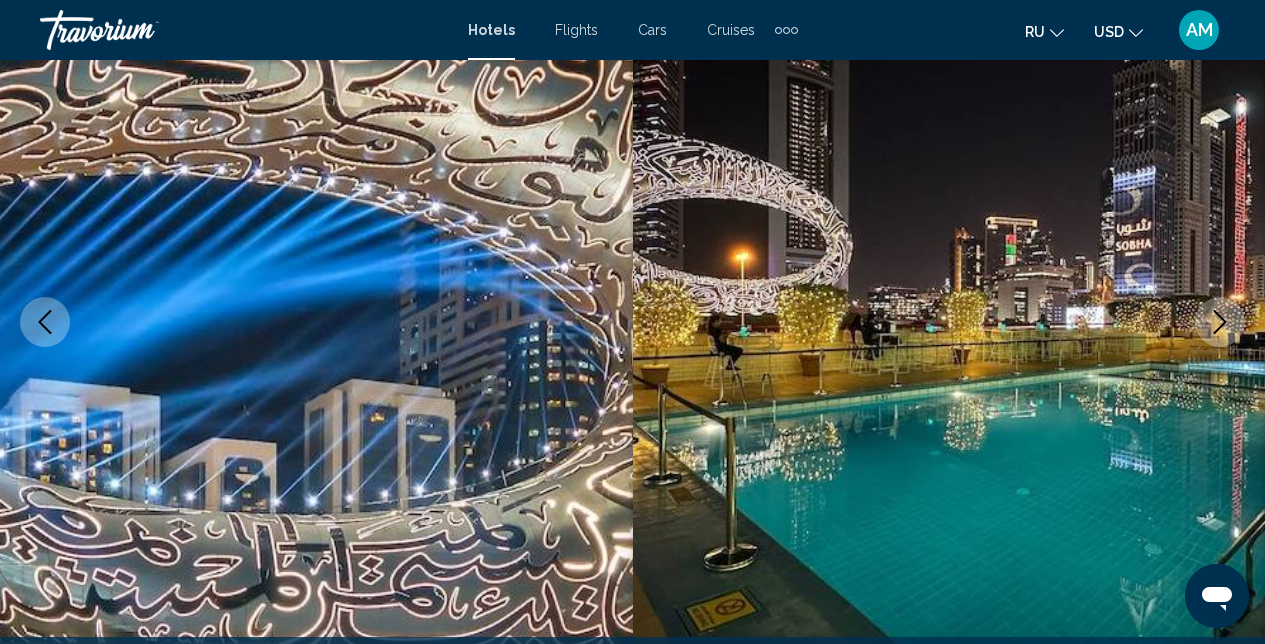 click 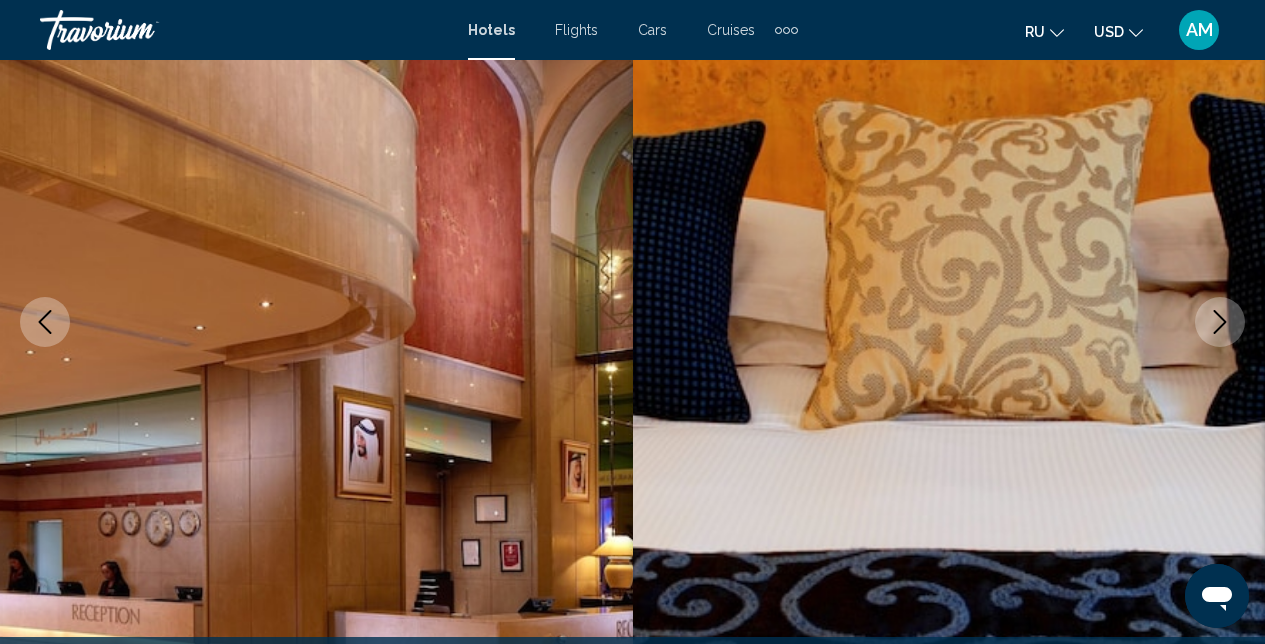 click 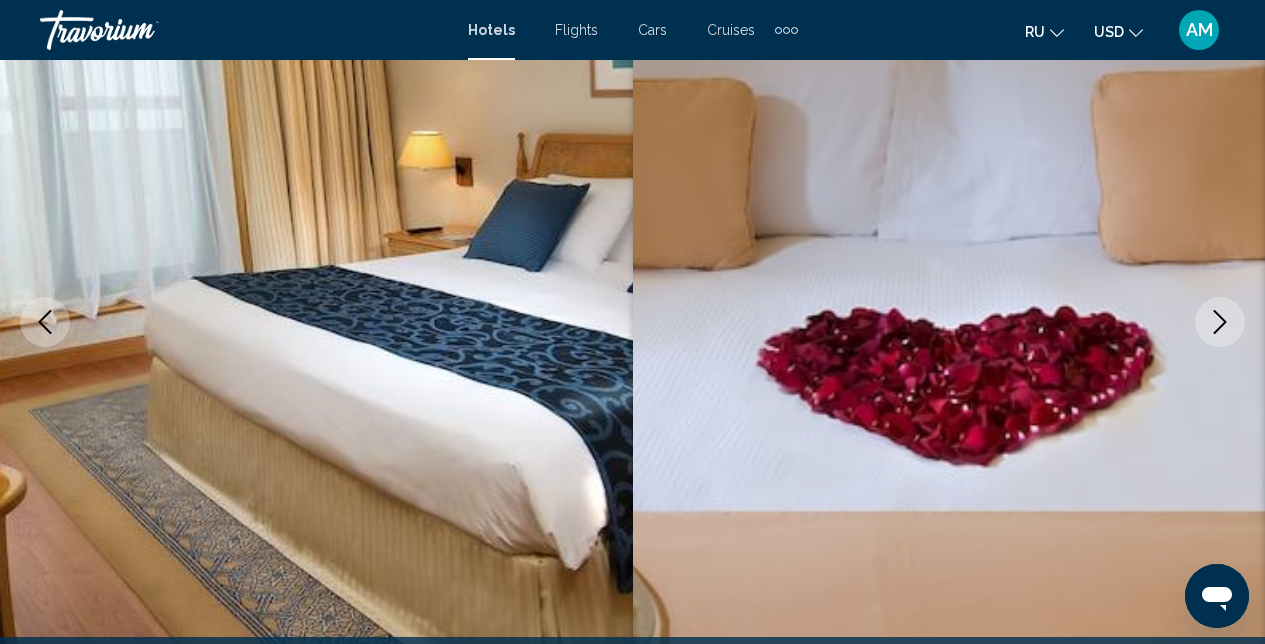 click 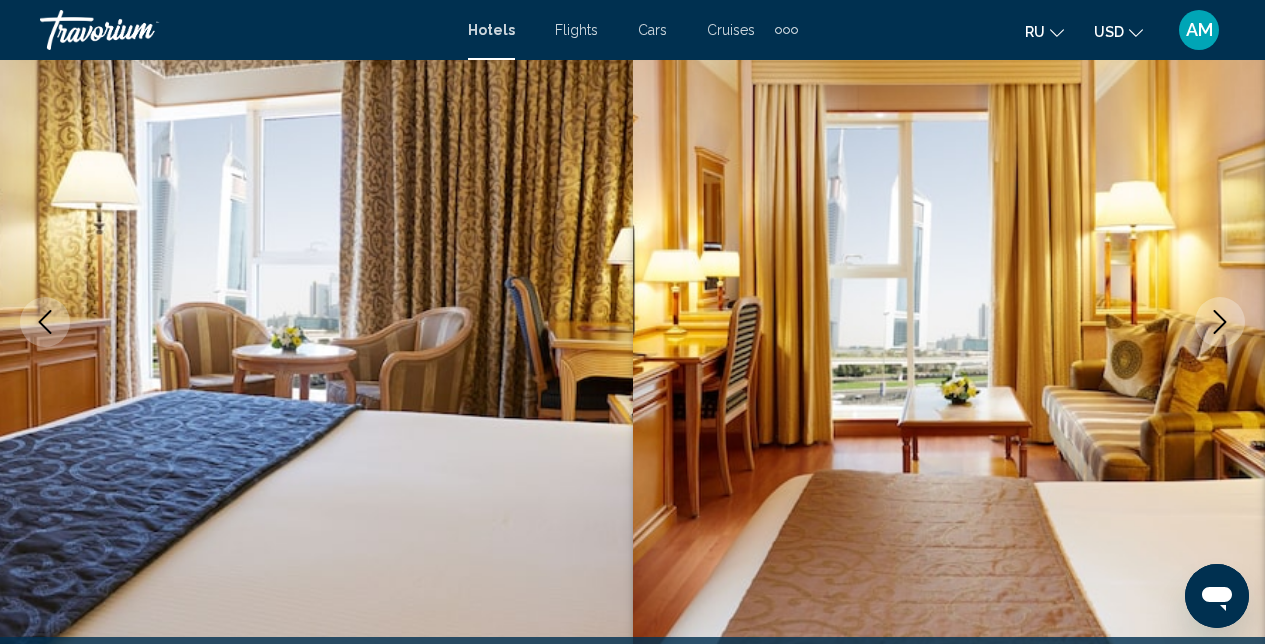 click 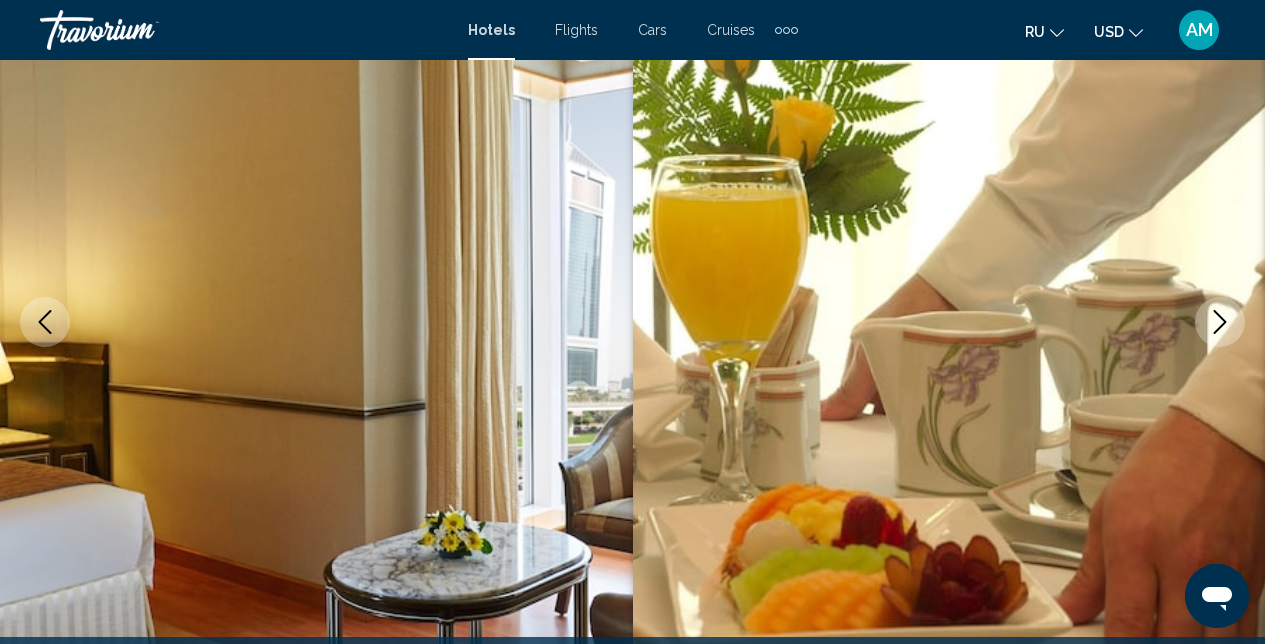 click 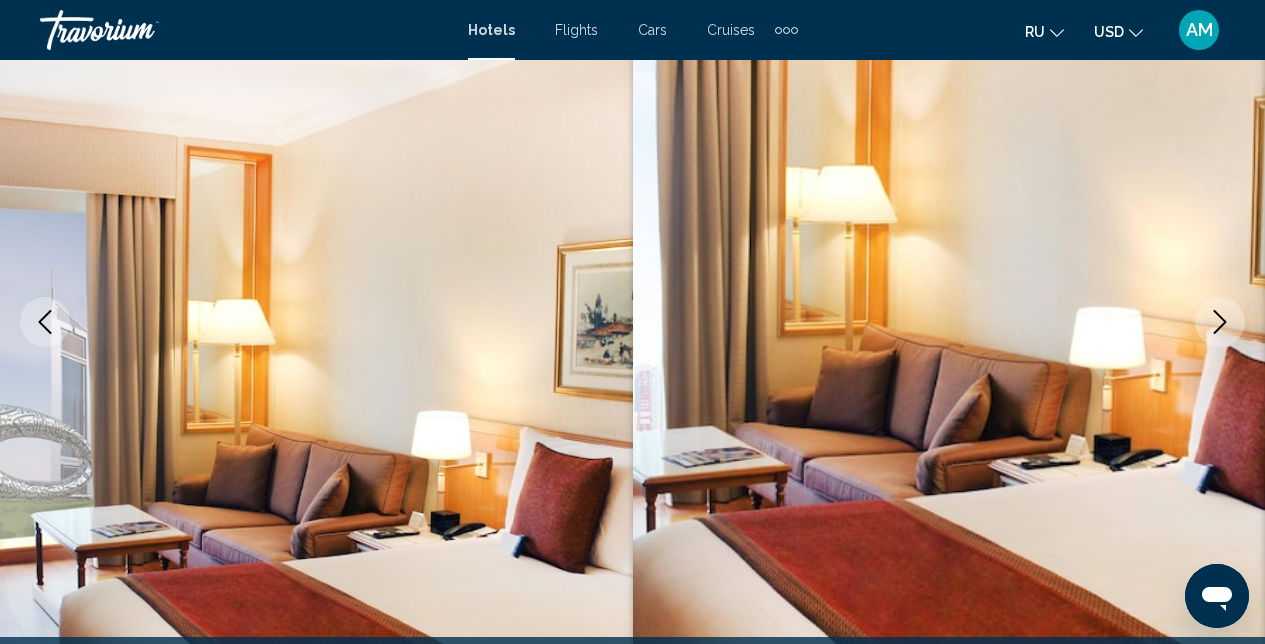 click 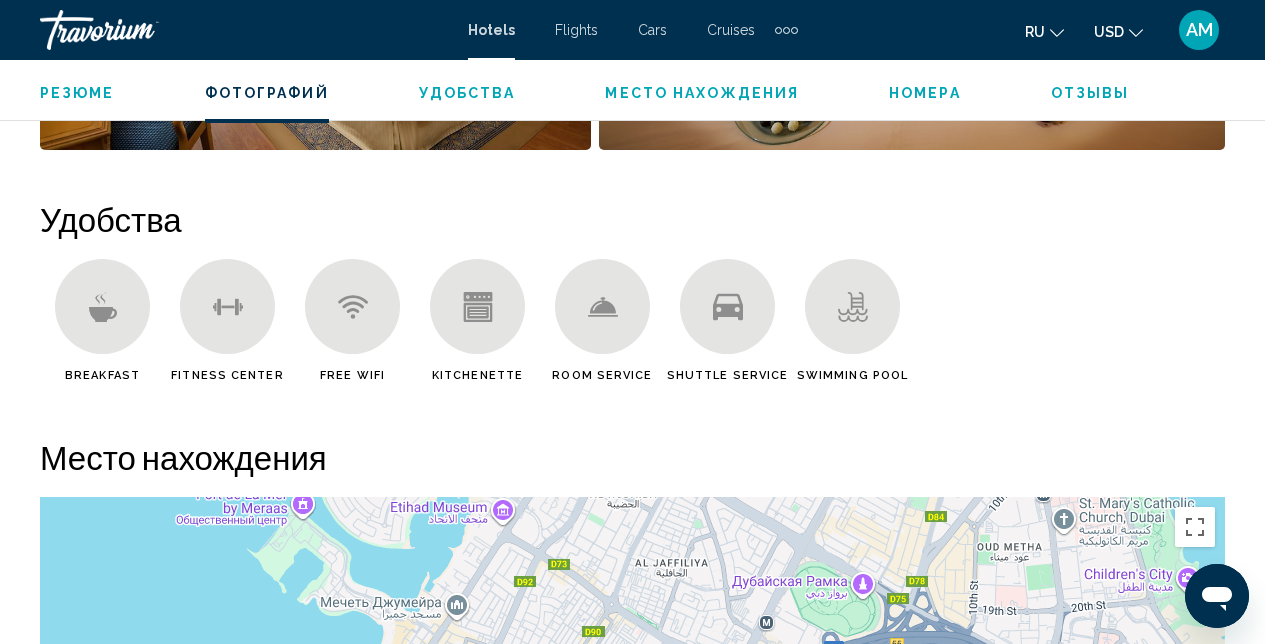 scroll, scrollTop: 1866, scrollLeft: 0, axis: vertical 